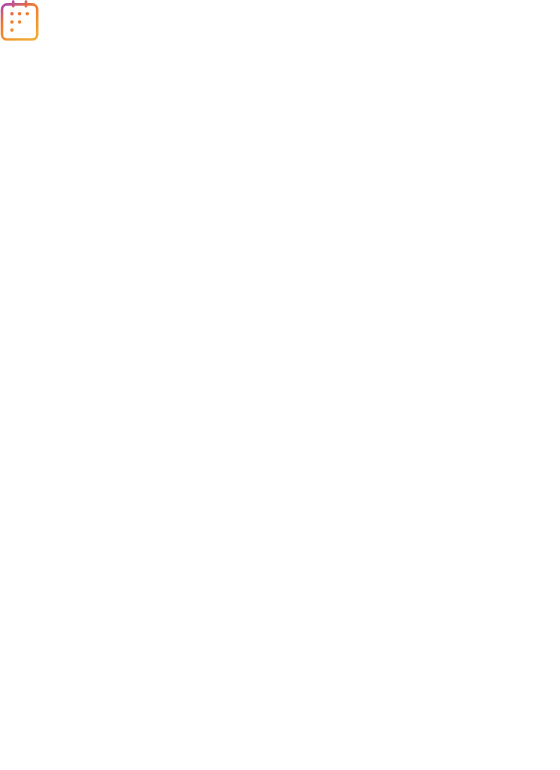scroll, scrollTop: 0, scrollLeft: 0, axis: both 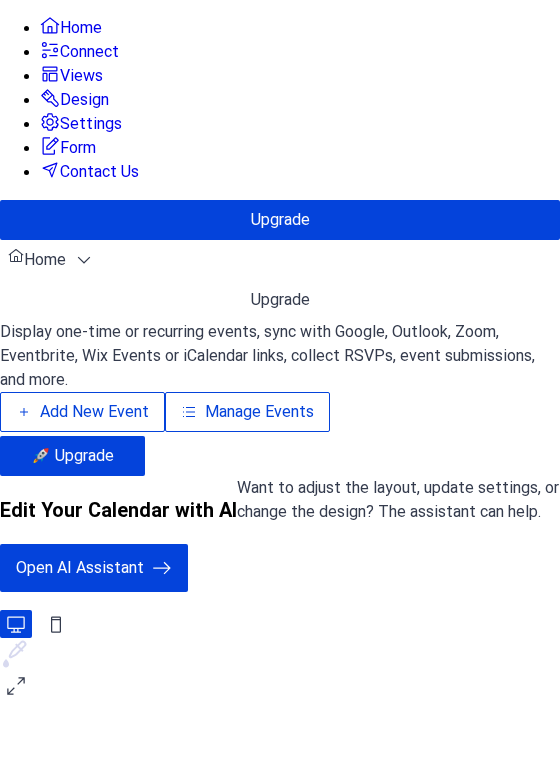 click on "Manage Events" at bounding box center [259, 412] 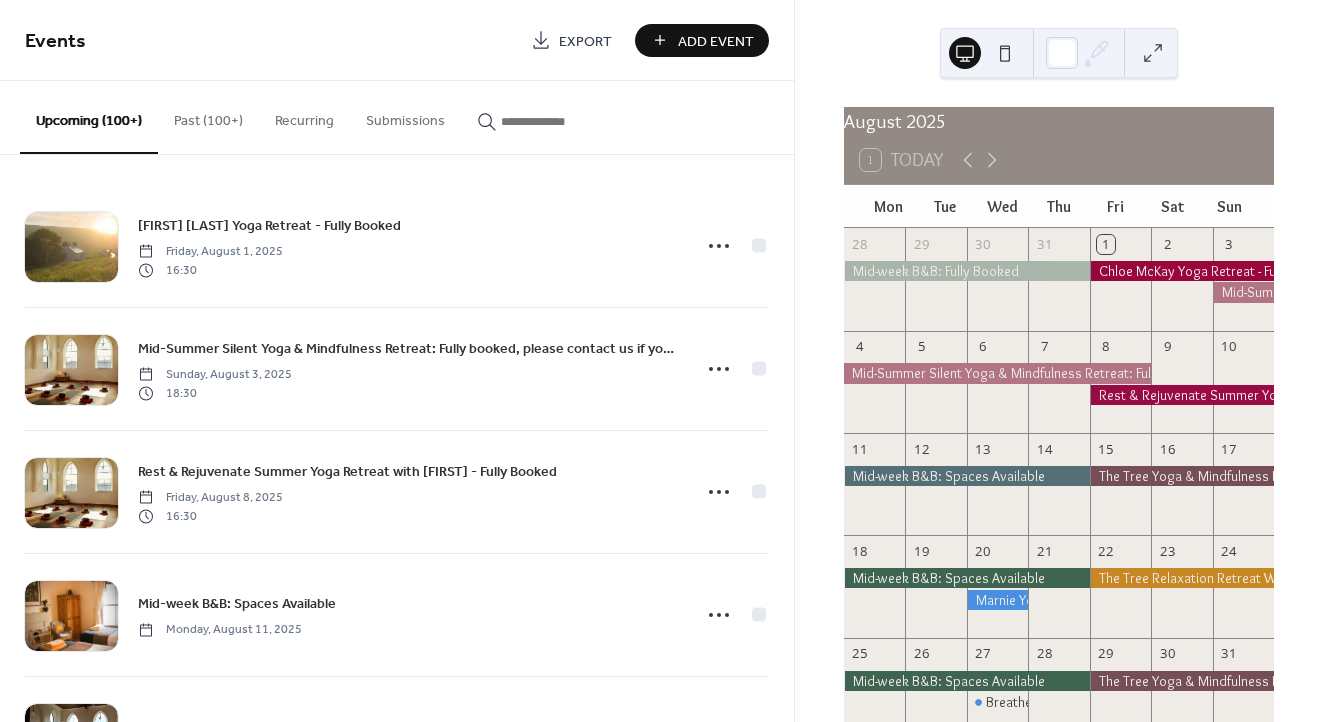 scroll, scrollTop: 0, scrollLeft: 0, axis: both 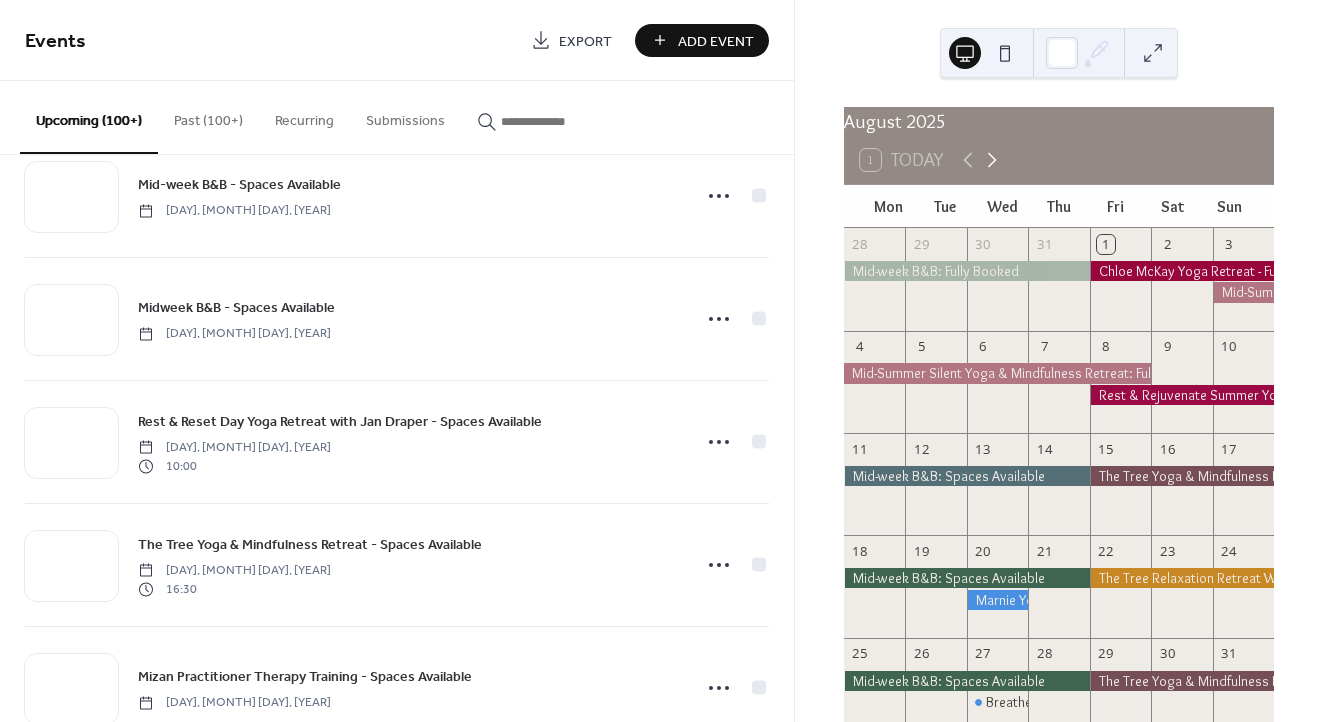 click 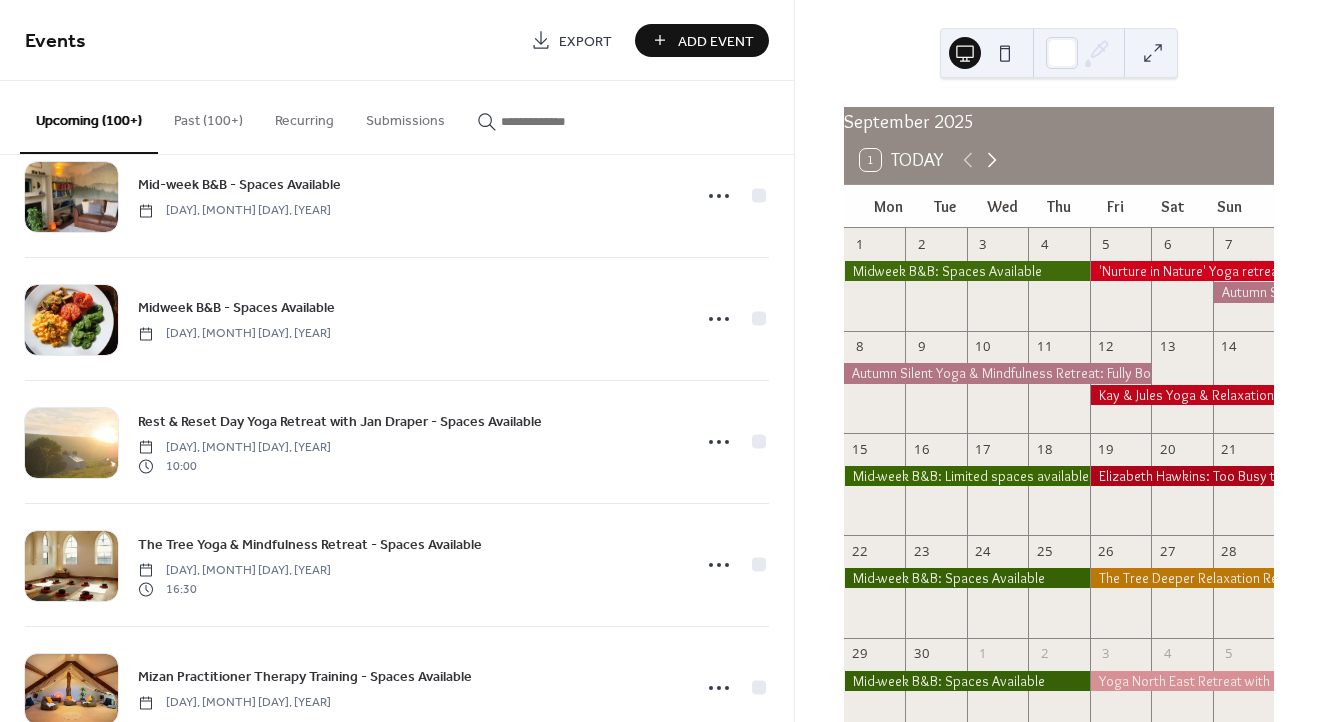 click 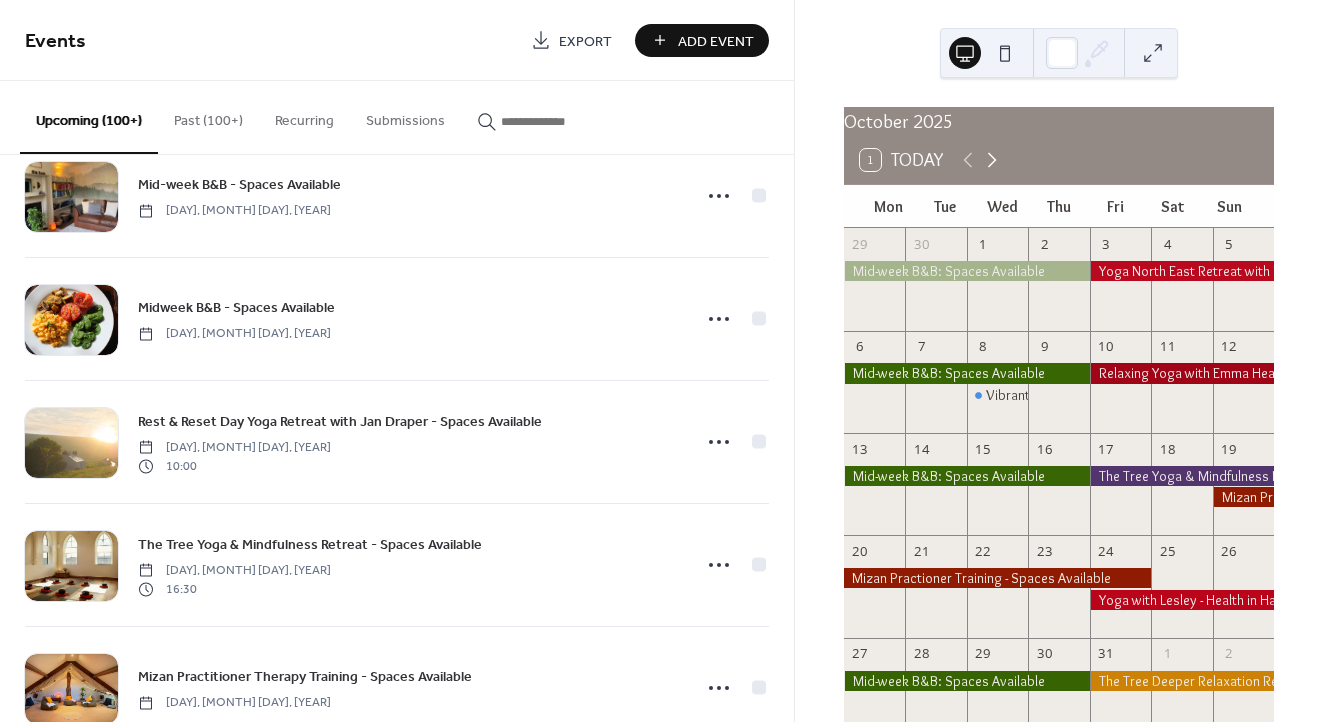 click 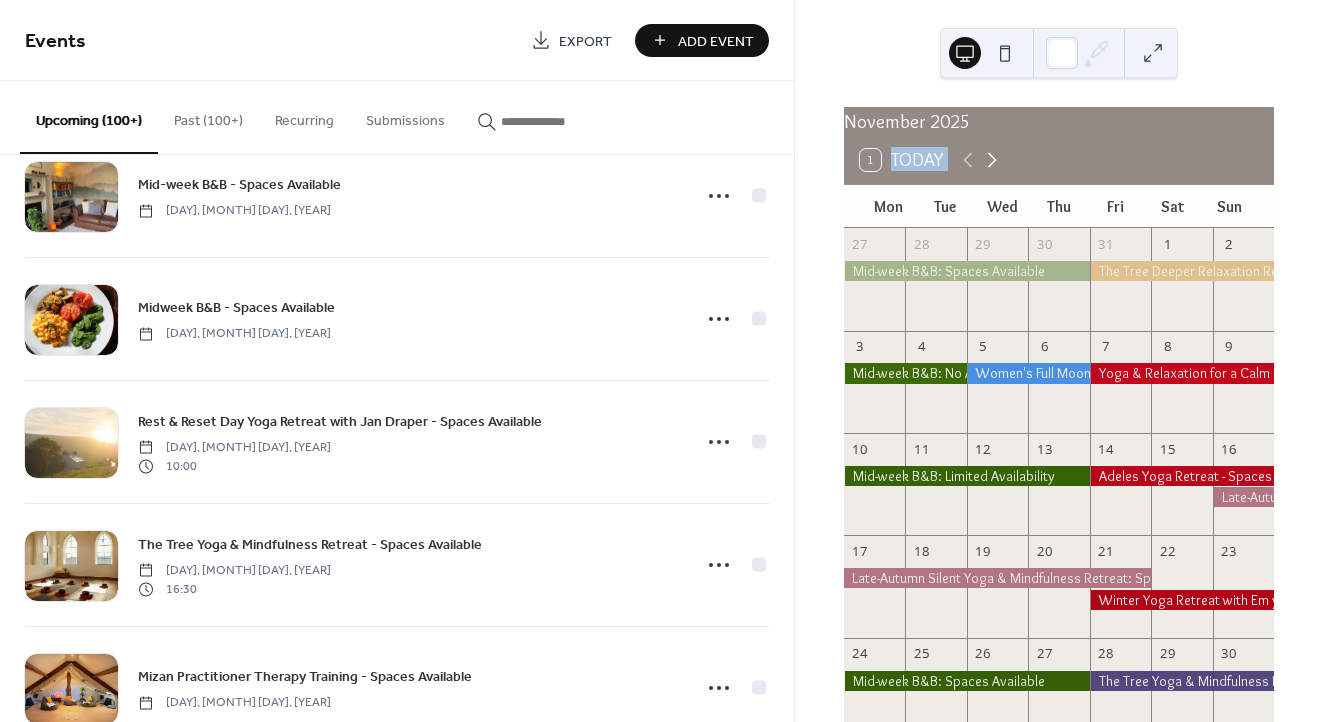click 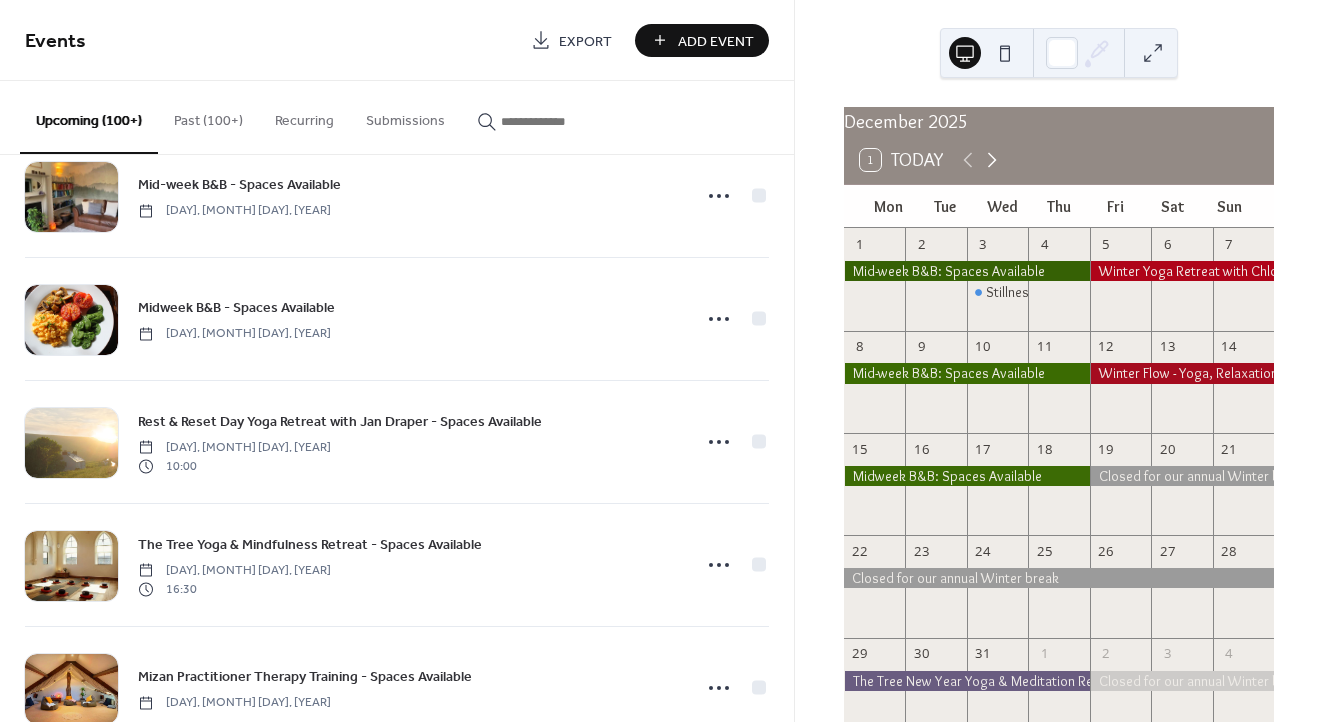 click 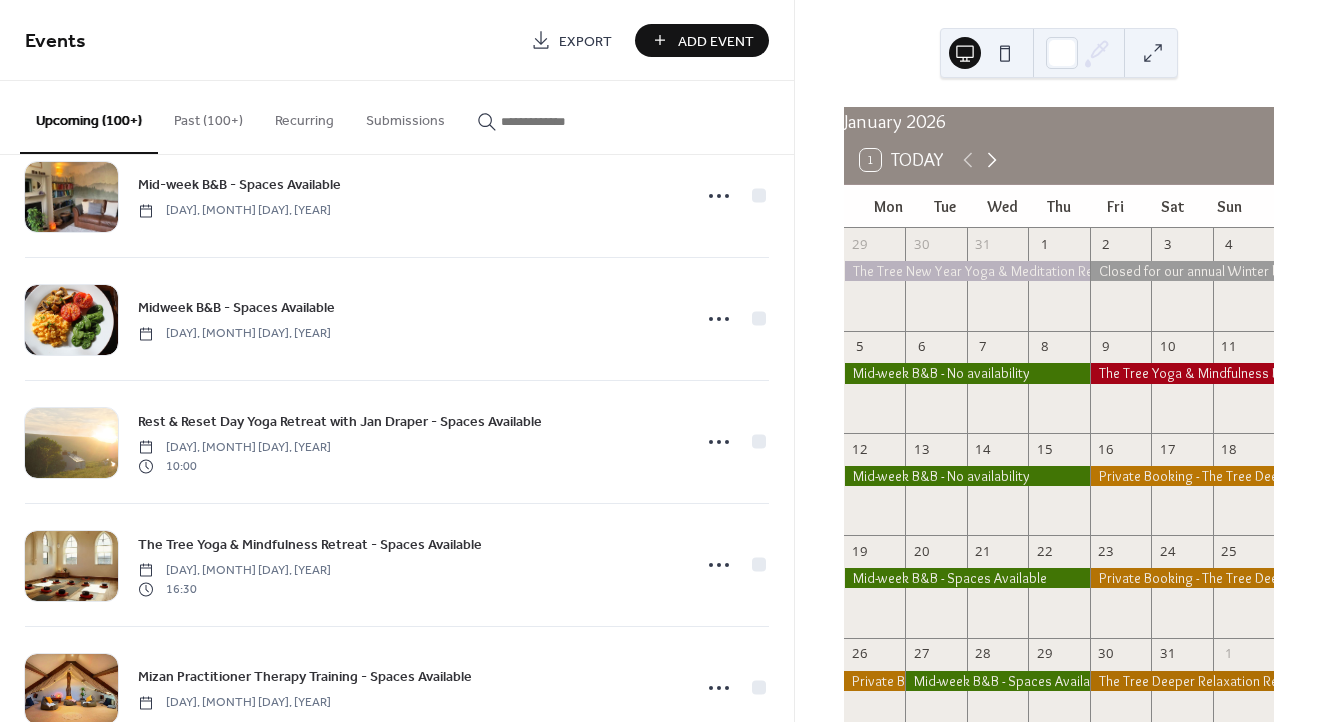 click 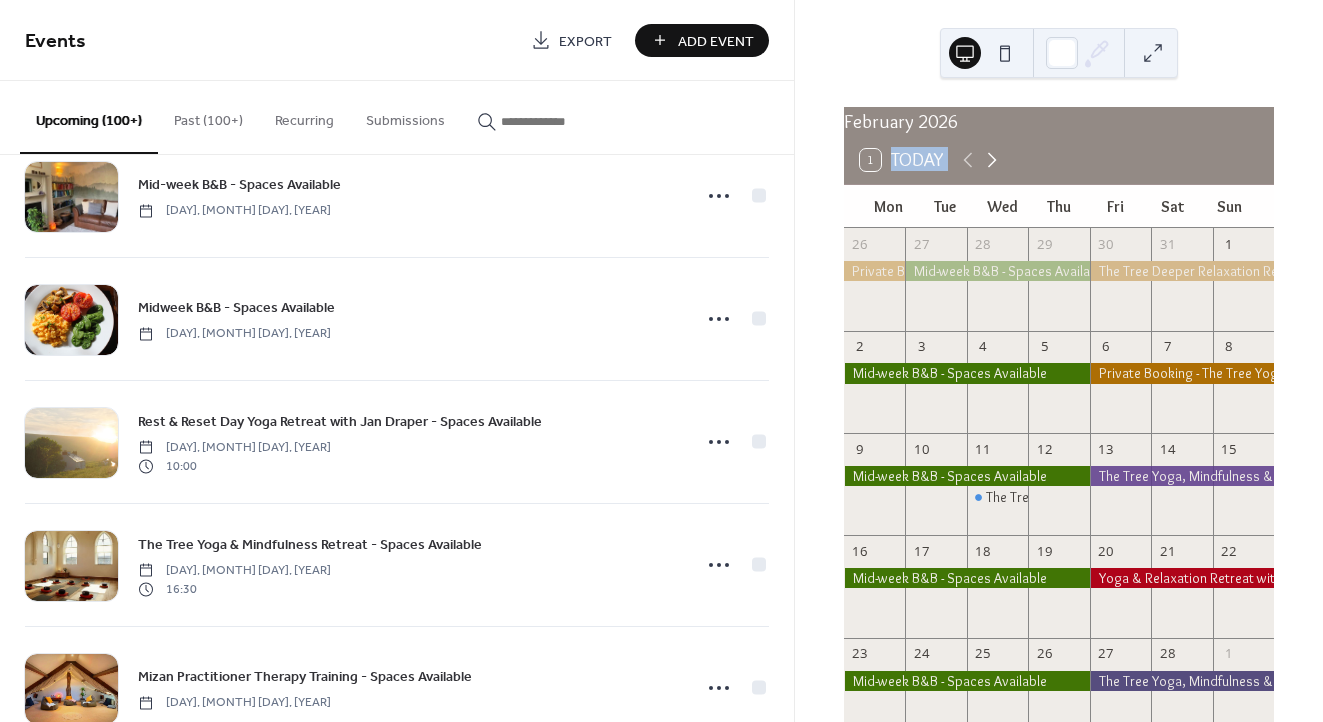 click 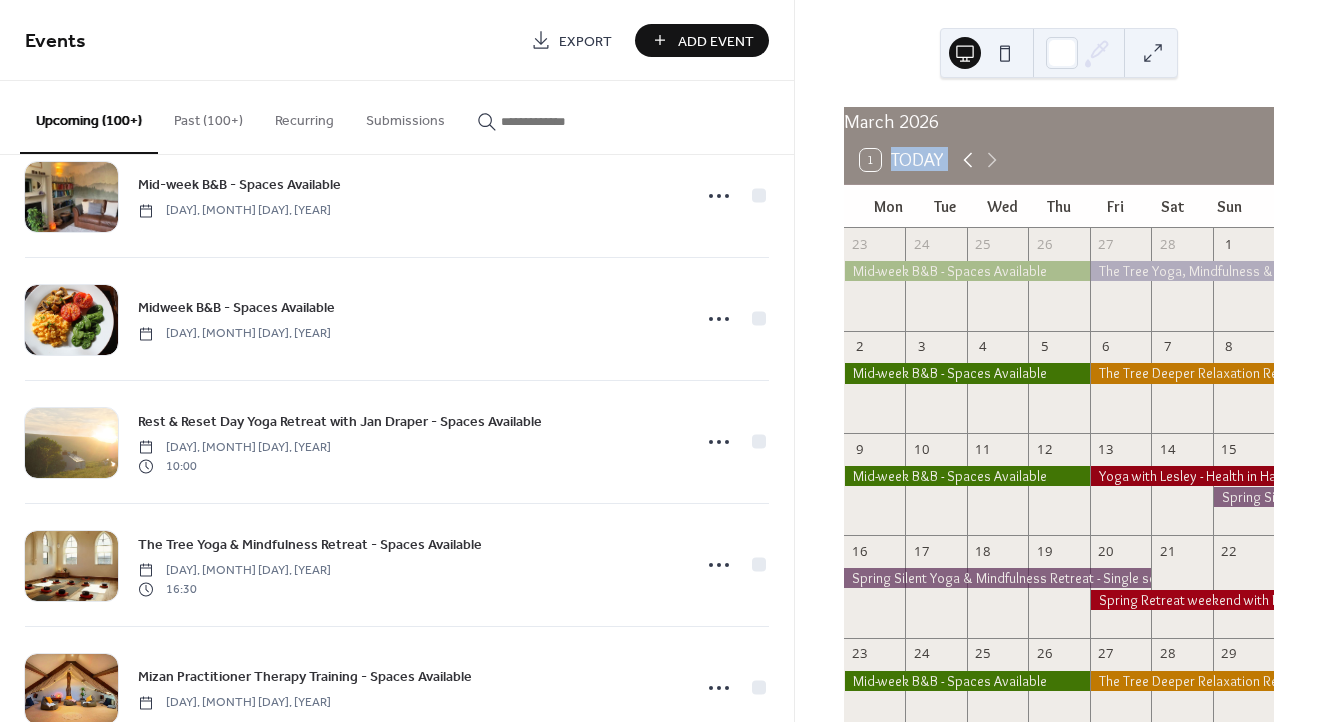click 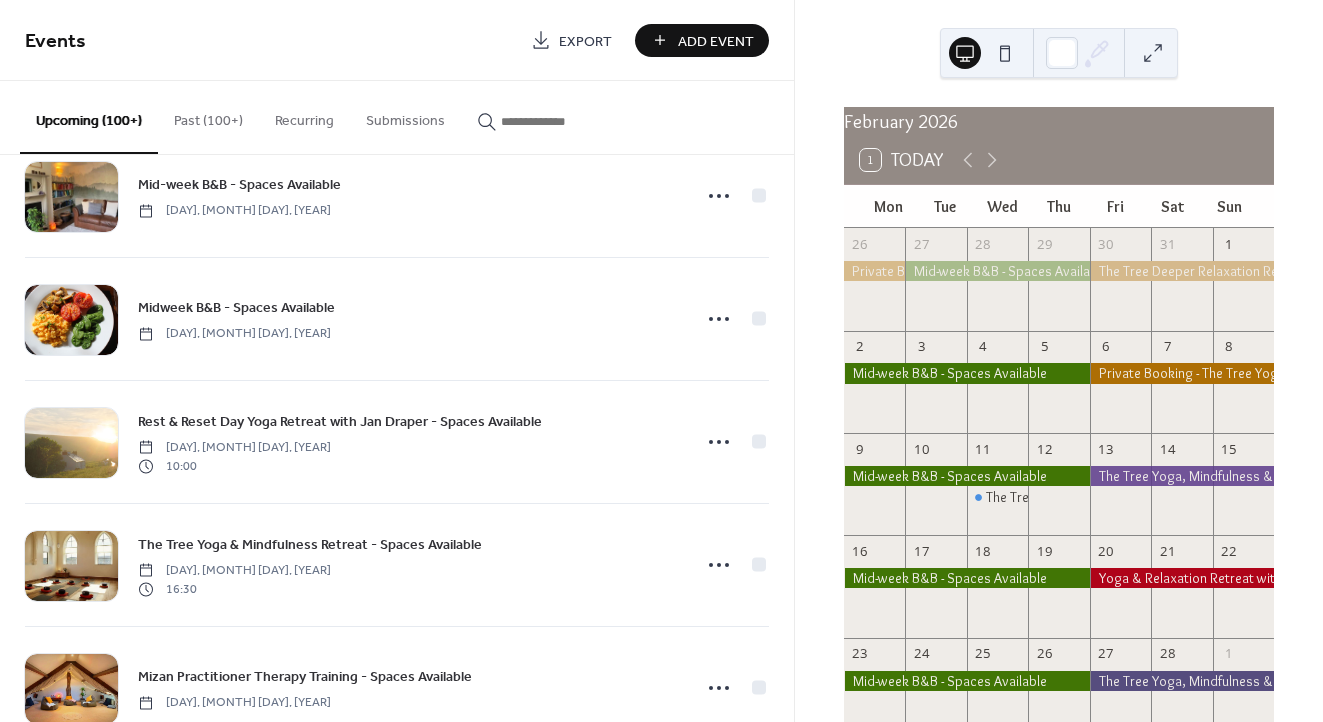 click at bounding box center [1182, 476] 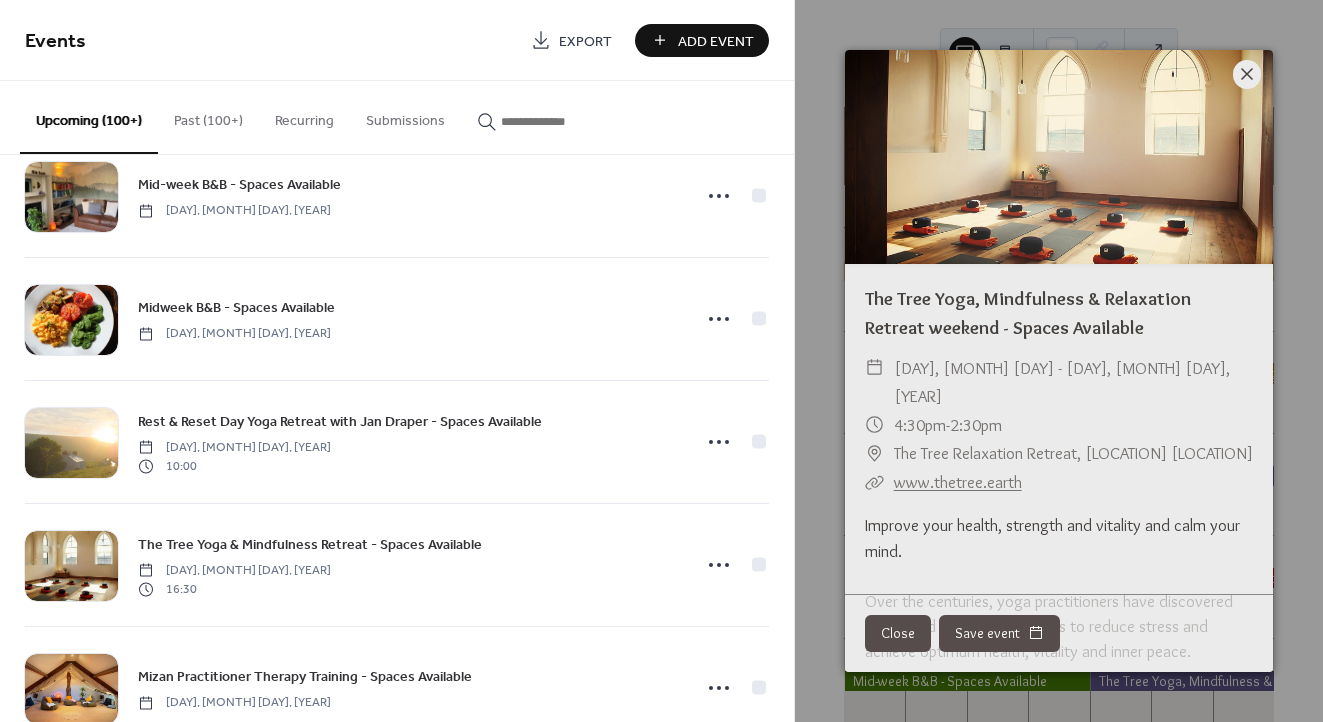 click 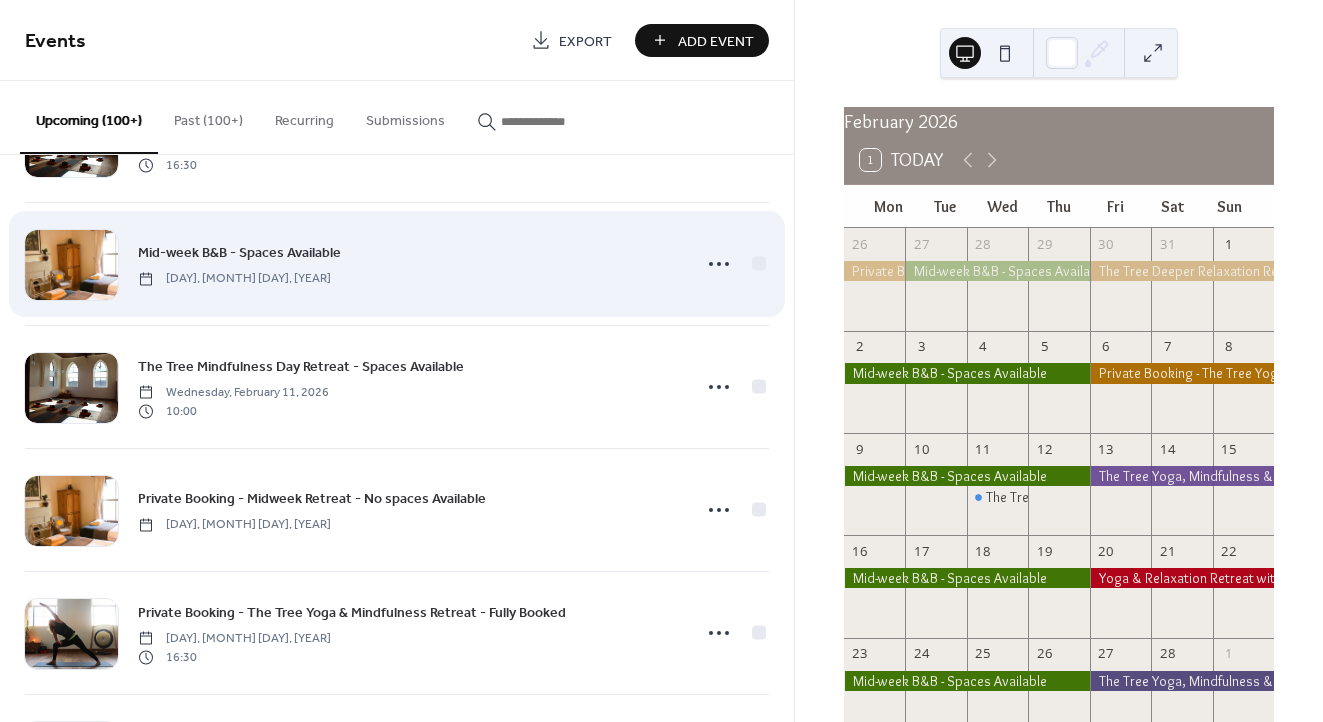 scroll, scrollTop: 4602, scrollLeft: 0, axis: vertical 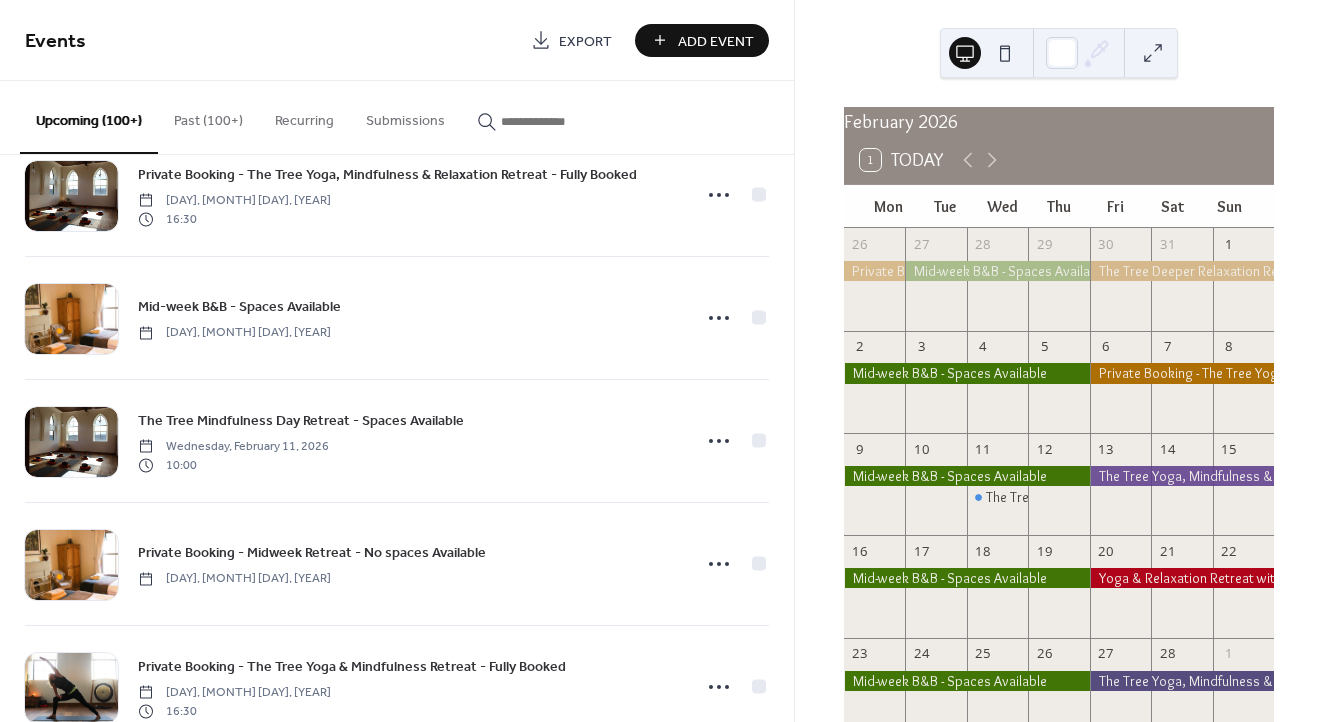 click at bounding box center [561, 121] 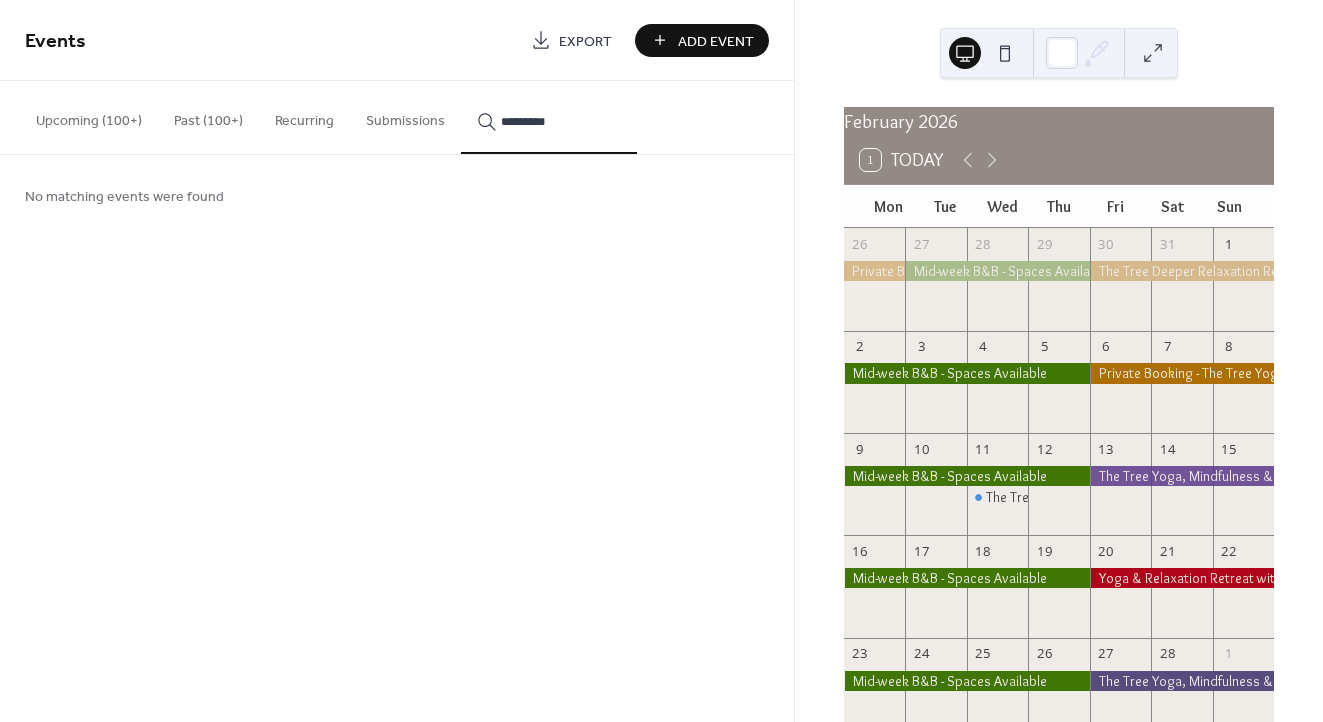 click on "********" at bounding box center (549, 117) 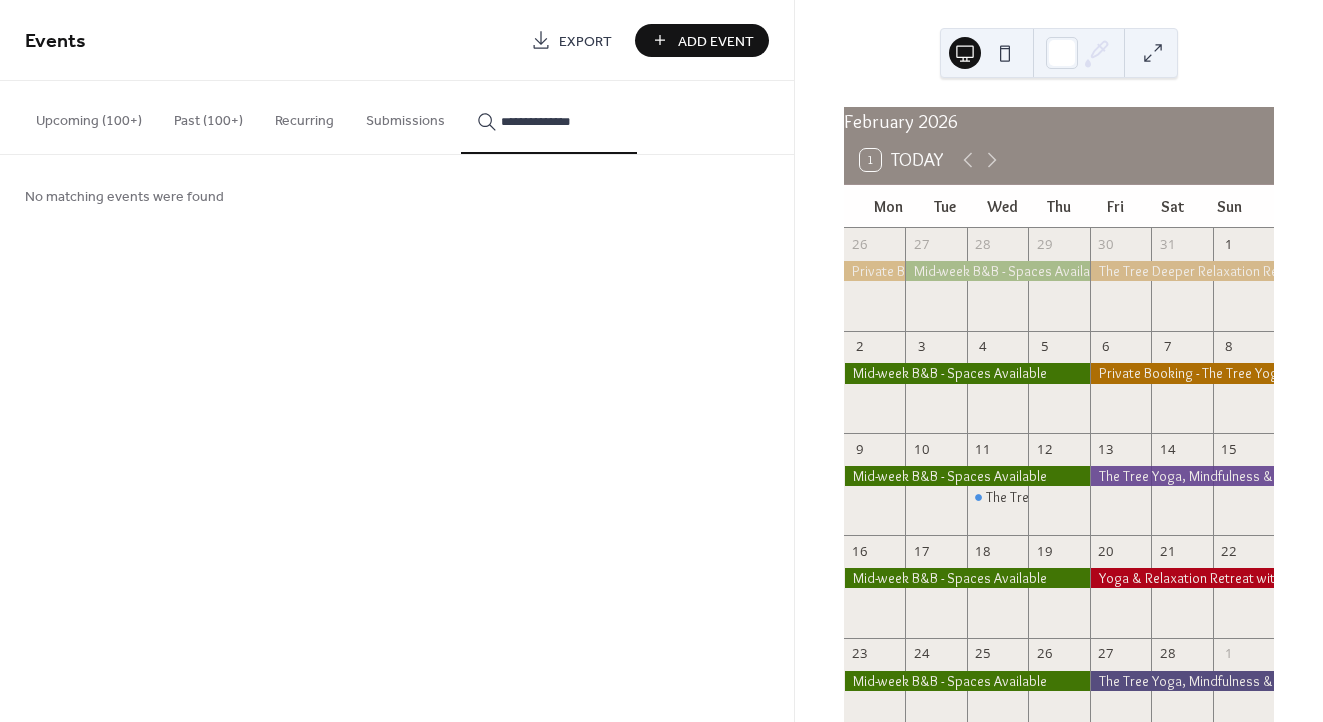 click on "**********" at bounding box center [549, 117] 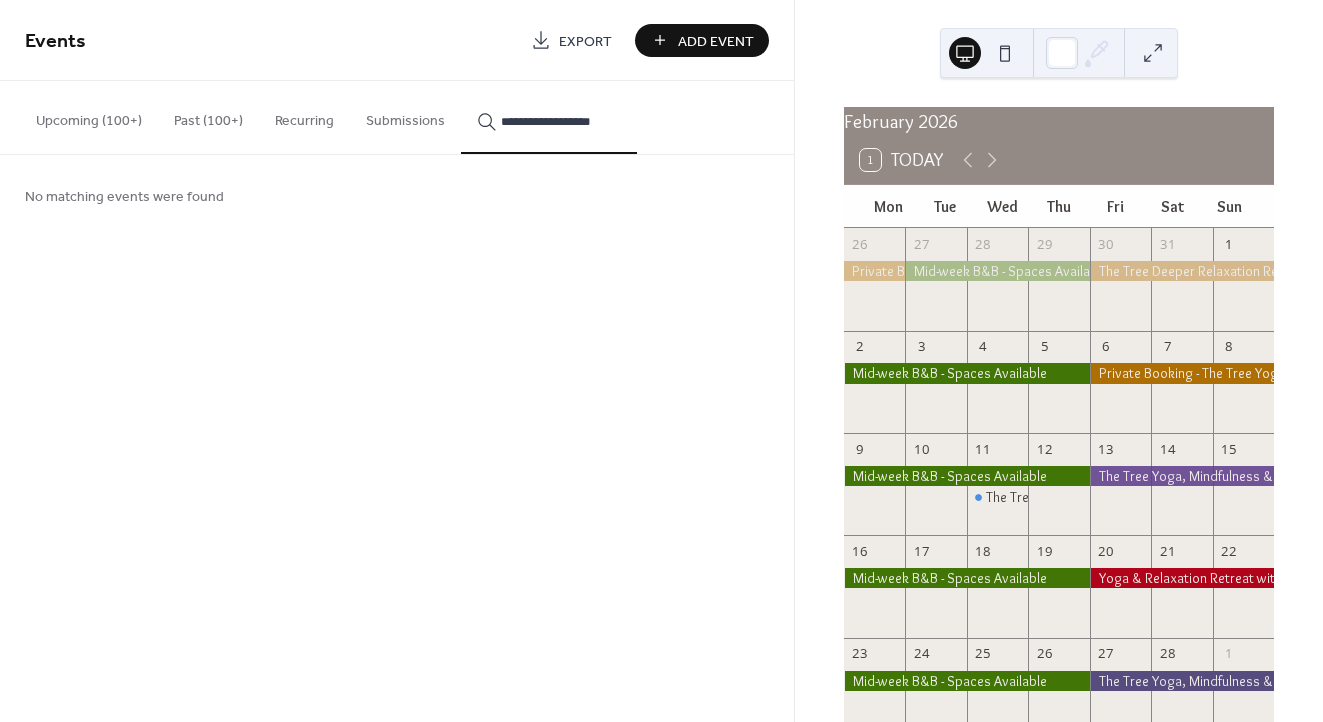 click on "**********" at bounding box center [561, 121] 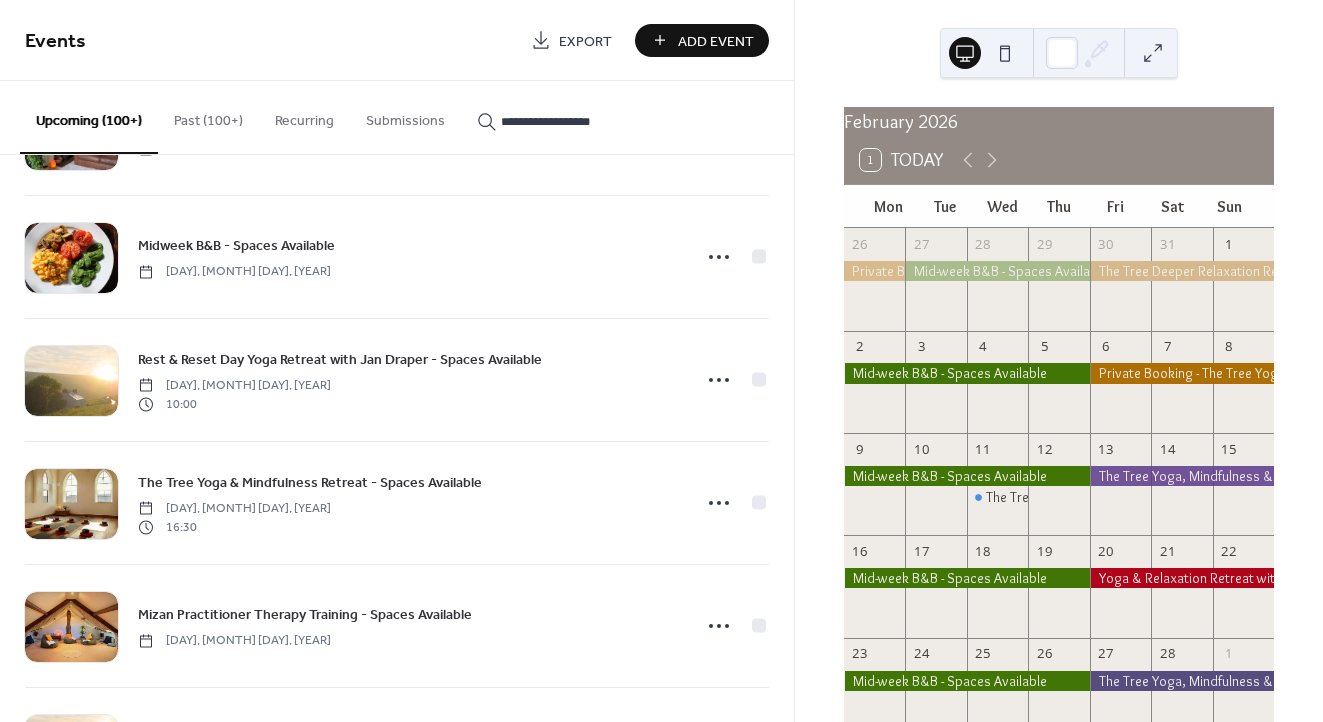 scroll, scrollTop: 5250, scrollLeft: 0, axis: vertical 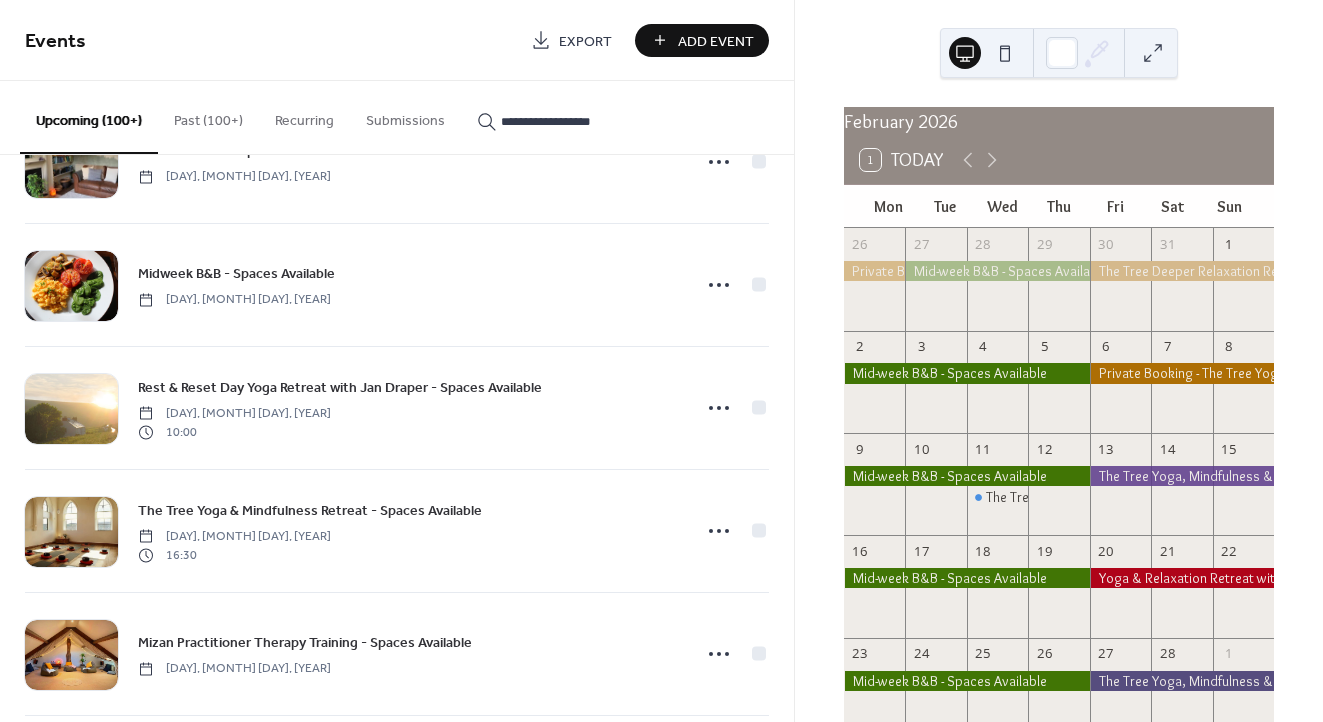 click on "**********" at bounding box center [561, 121] 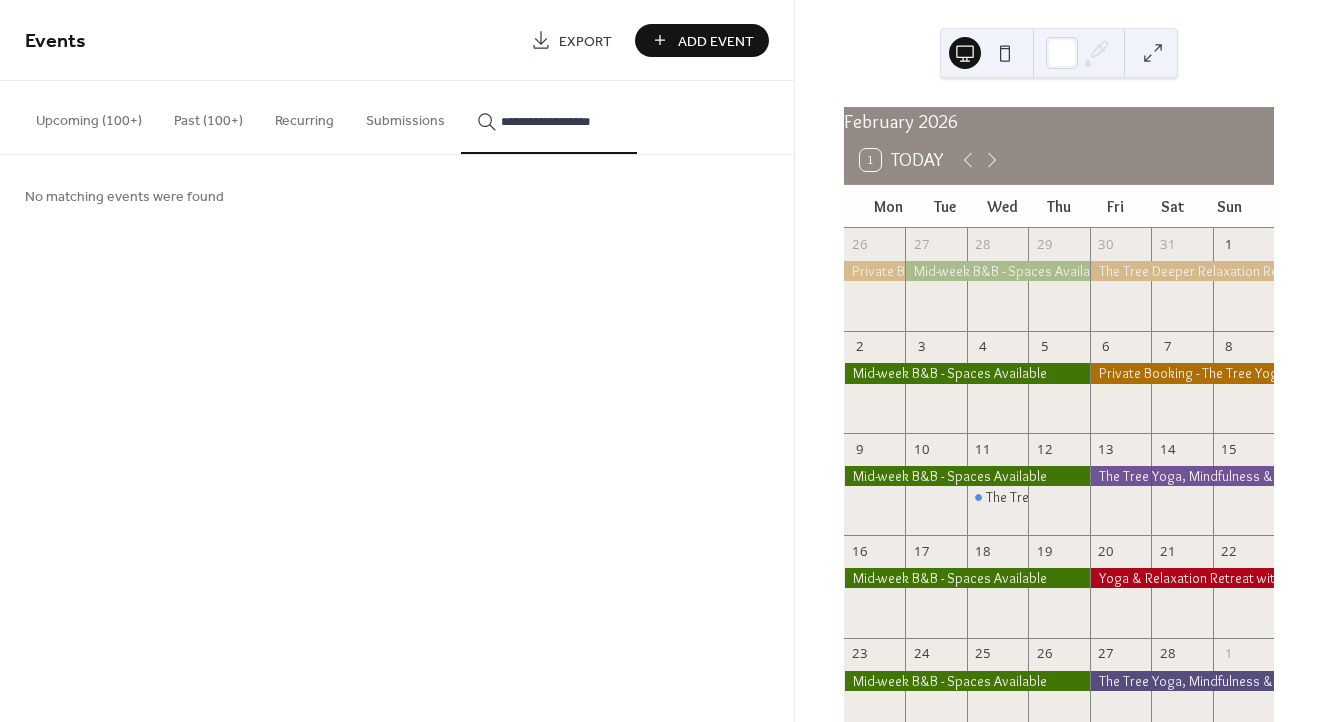 click at bounding box center [1182, 476] 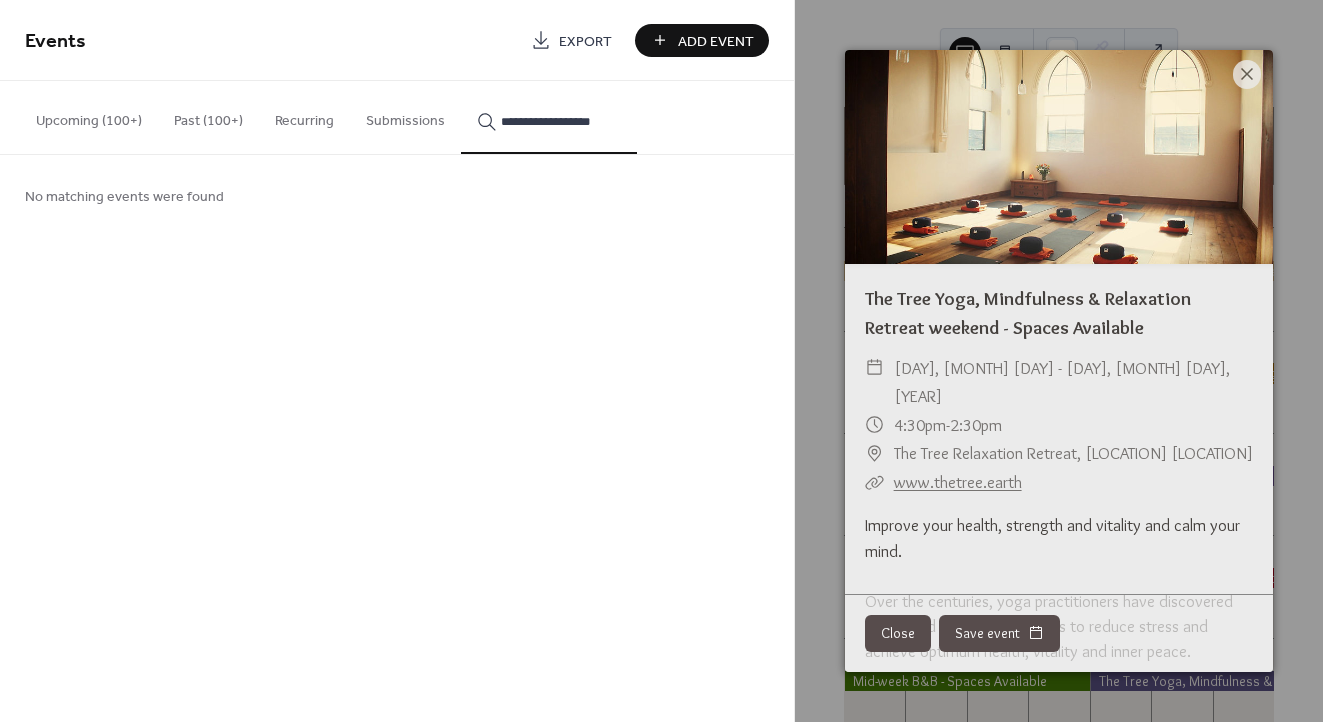 scroll, scrollTop: 0, scrollLeft: 0, axis: both 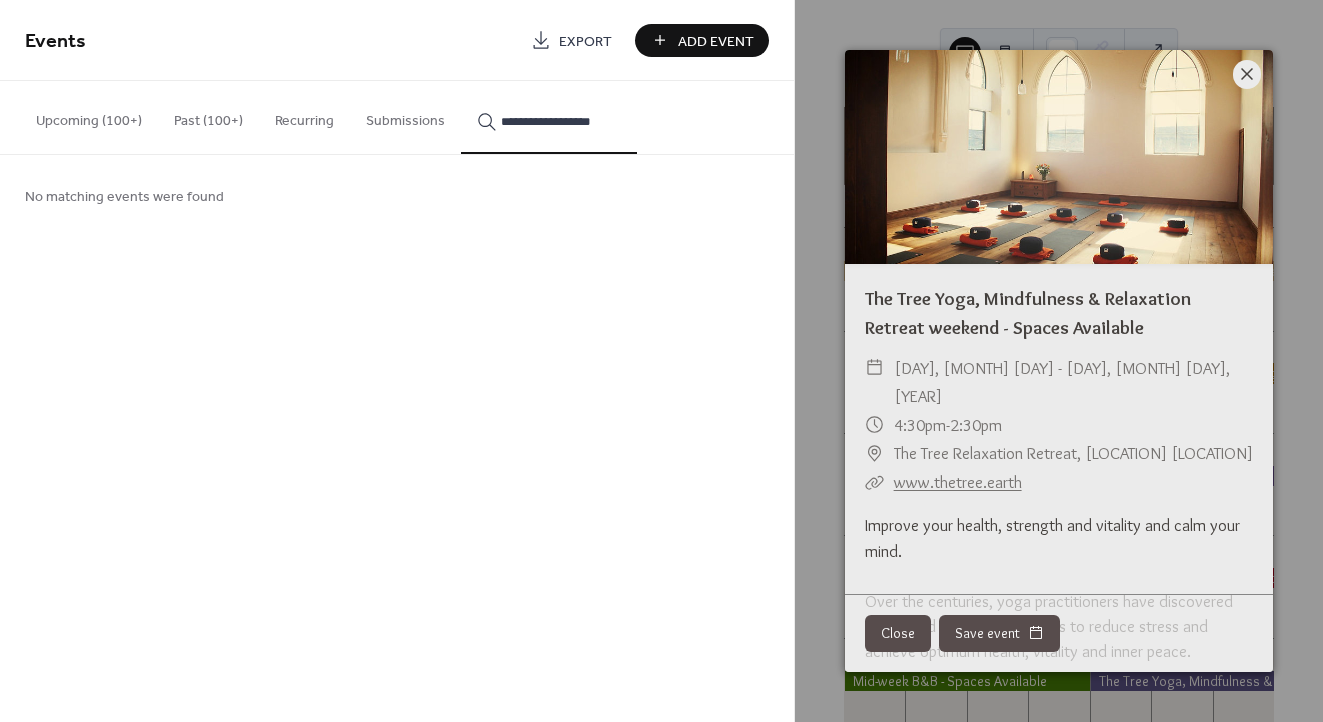 click 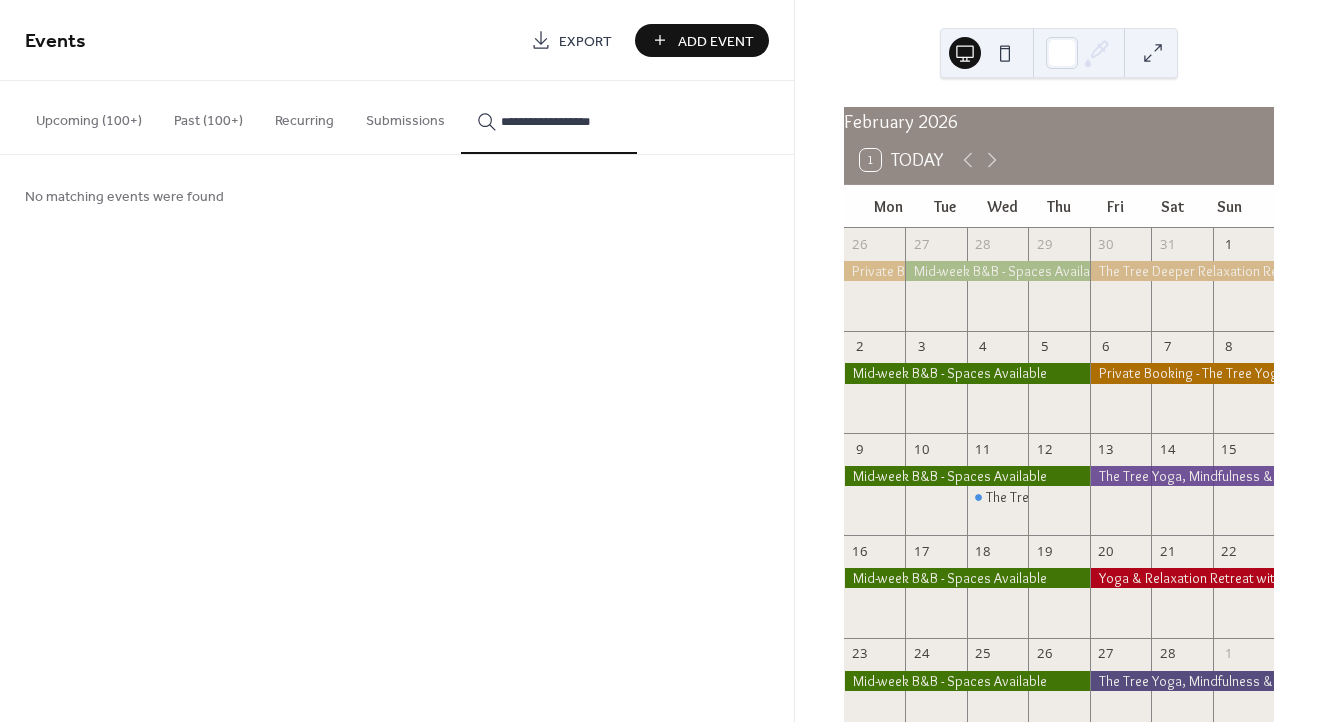 click on "**********" at bounding box center (561, 121) 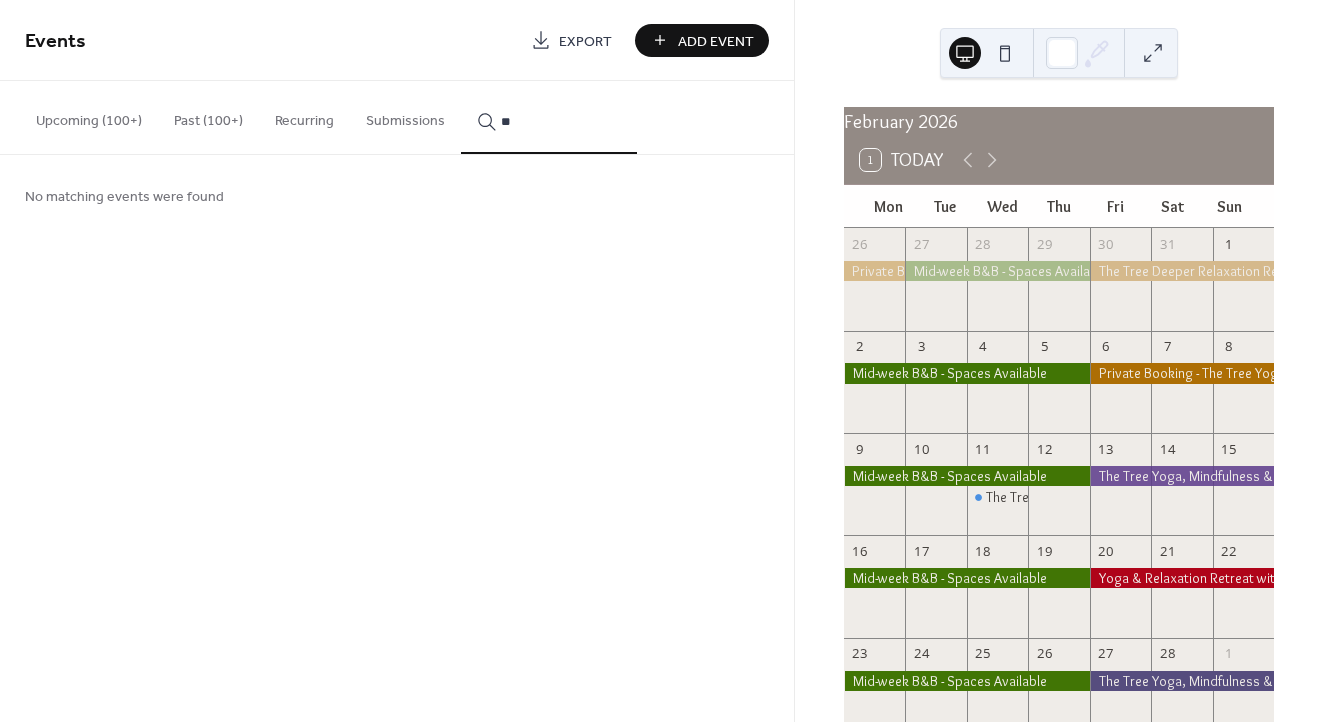 type on "*" 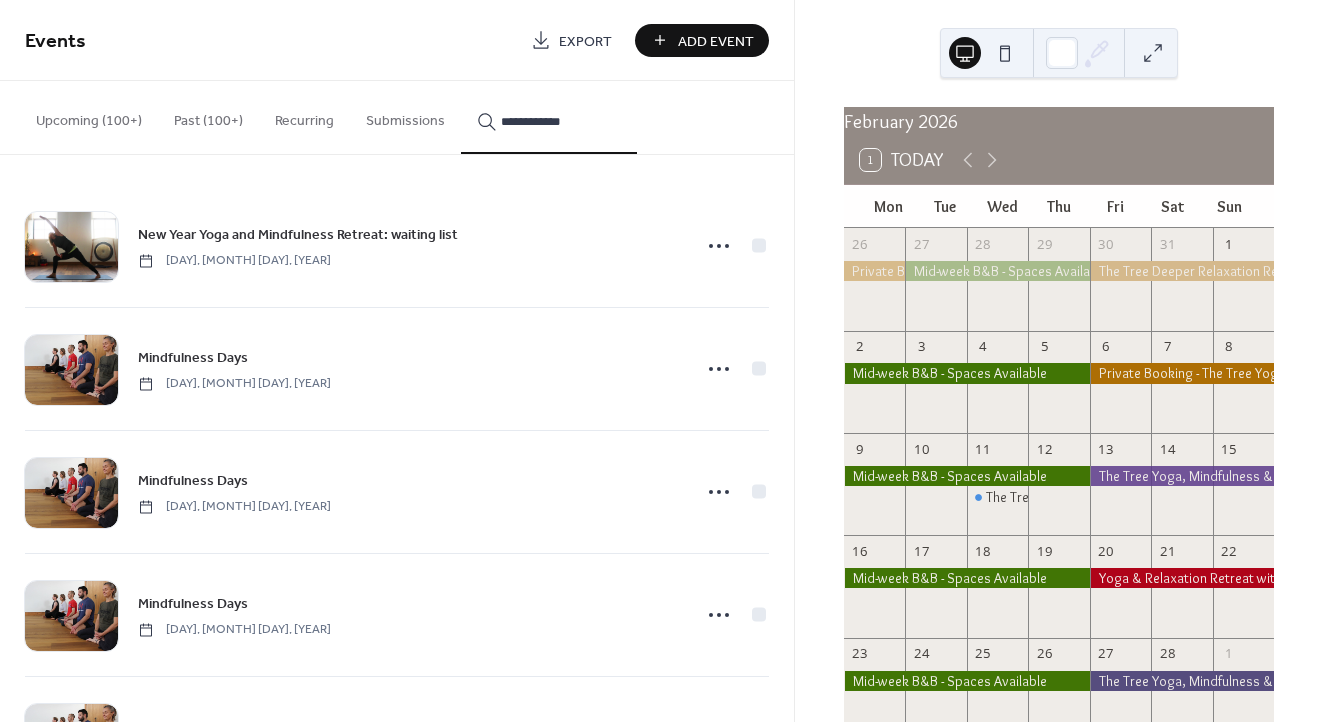 click on "**********" at bounding box center [549, 117] 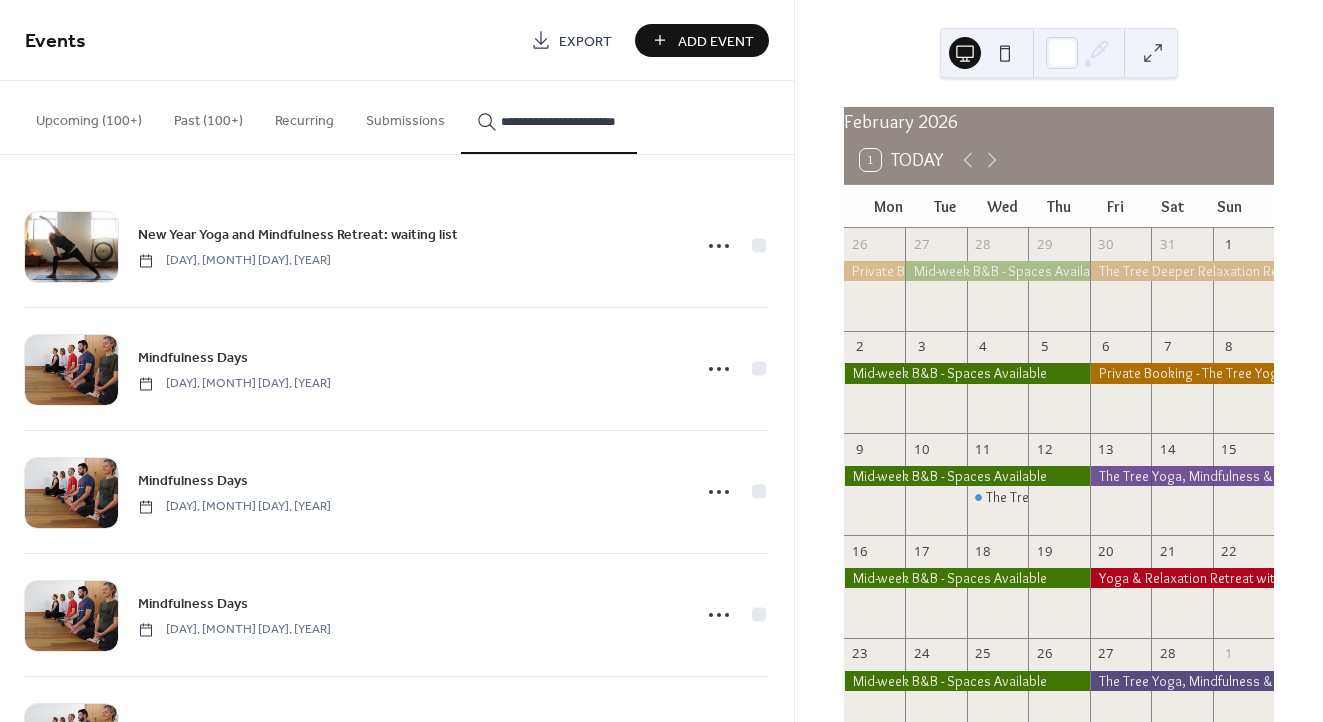 click on "**********" at bounding box center (549, 117) 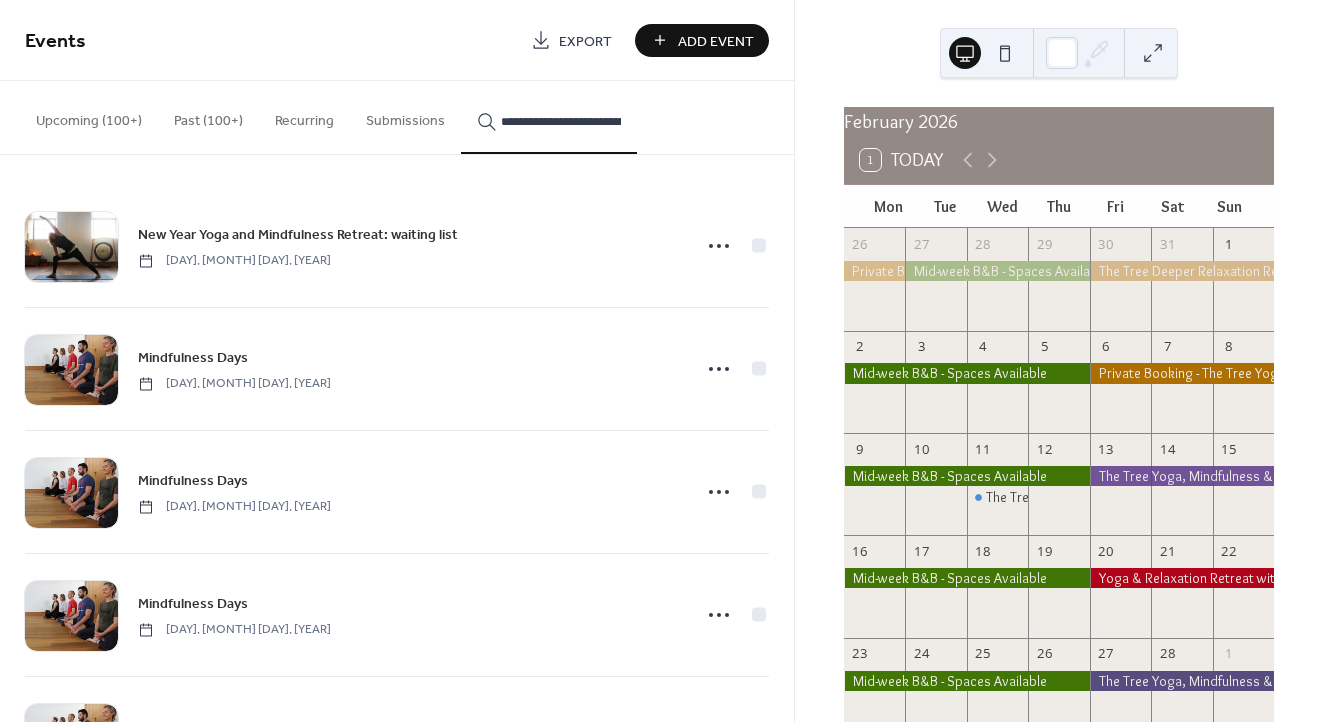 type on "**********" 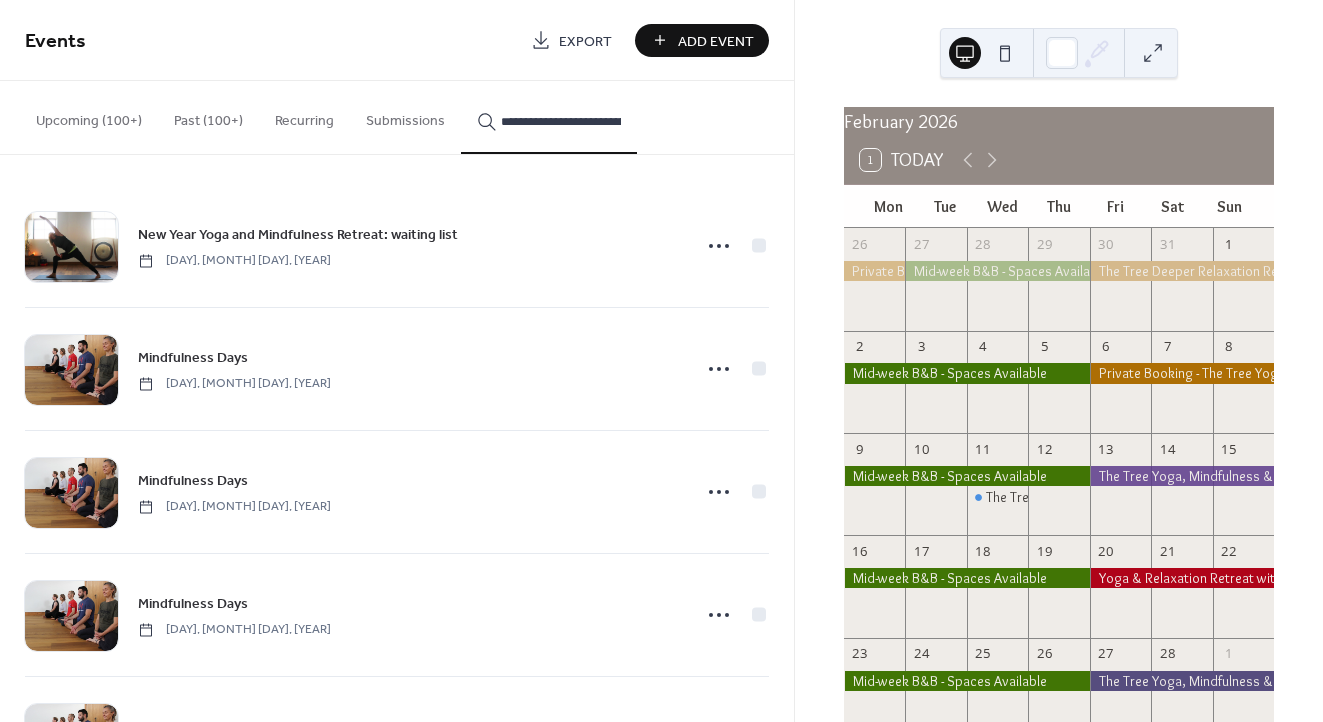 scroll, scrollTop: 0, scrollLeft: 0, axis: both 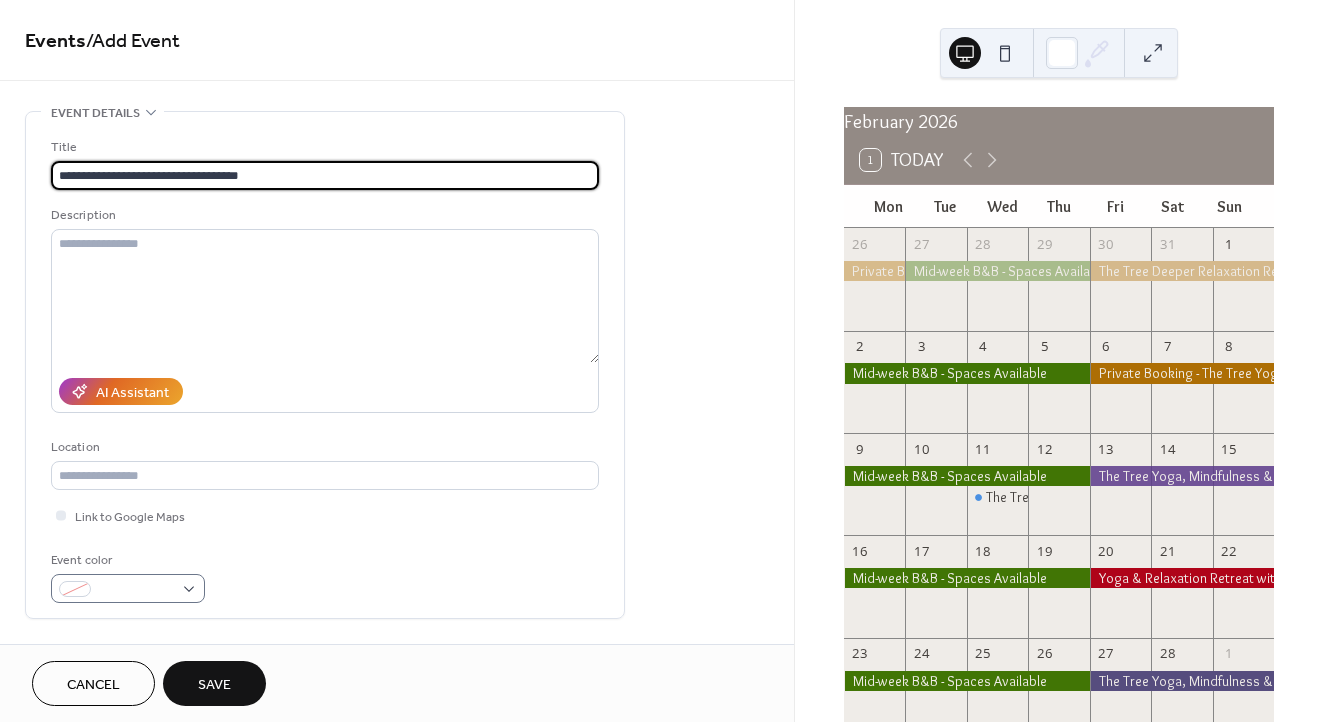 type on "**********" 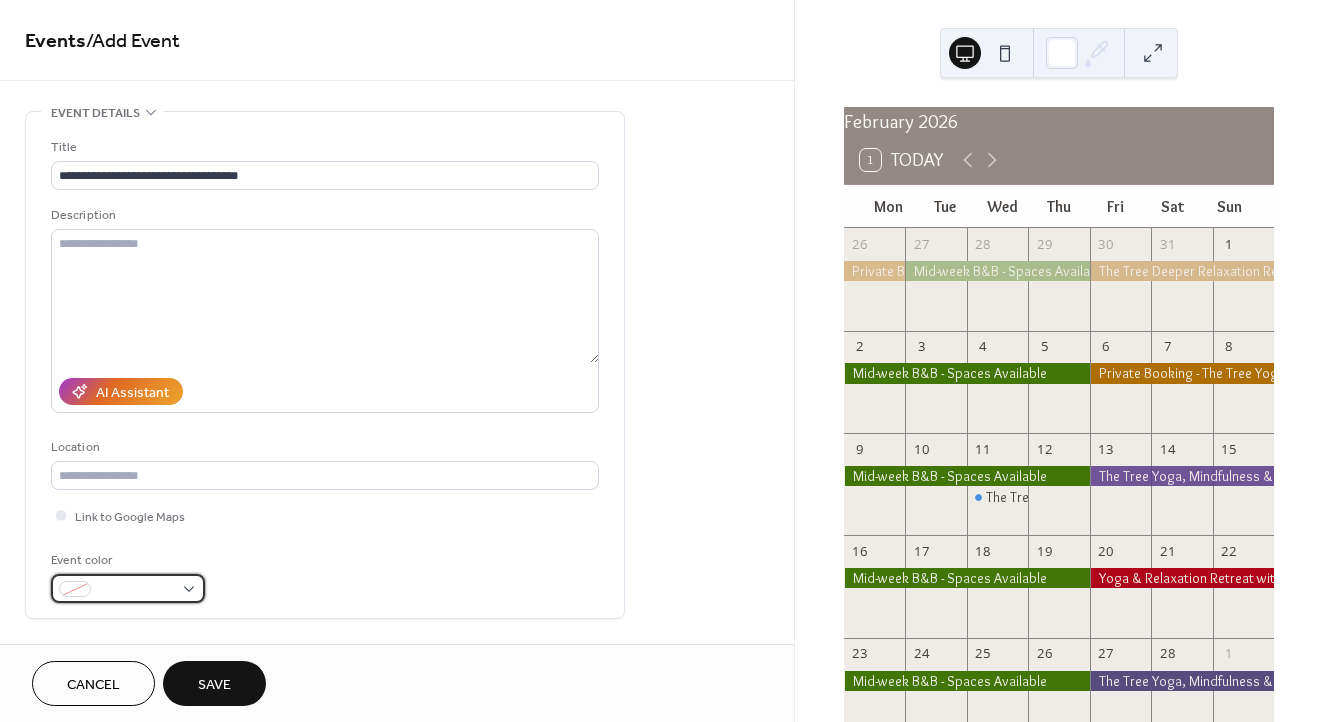 click at bounding box center (136, 590) 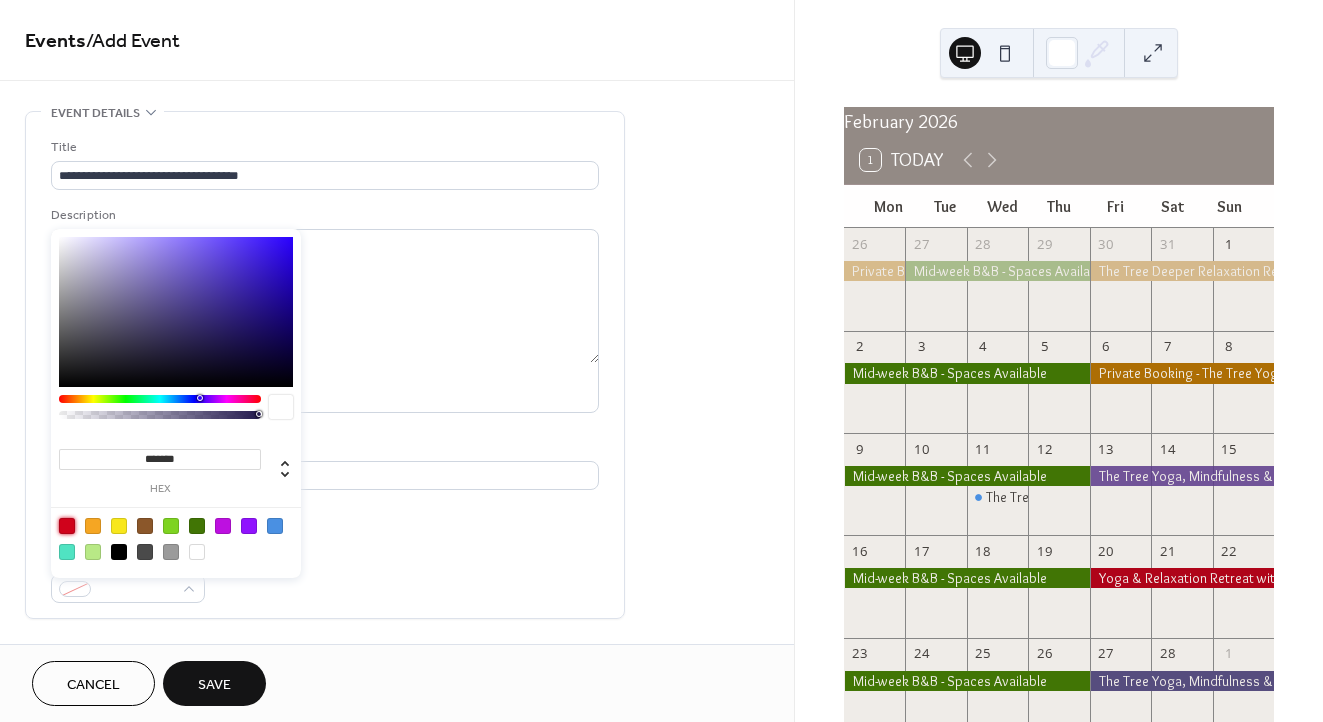 click at bounding box center (67, 526) 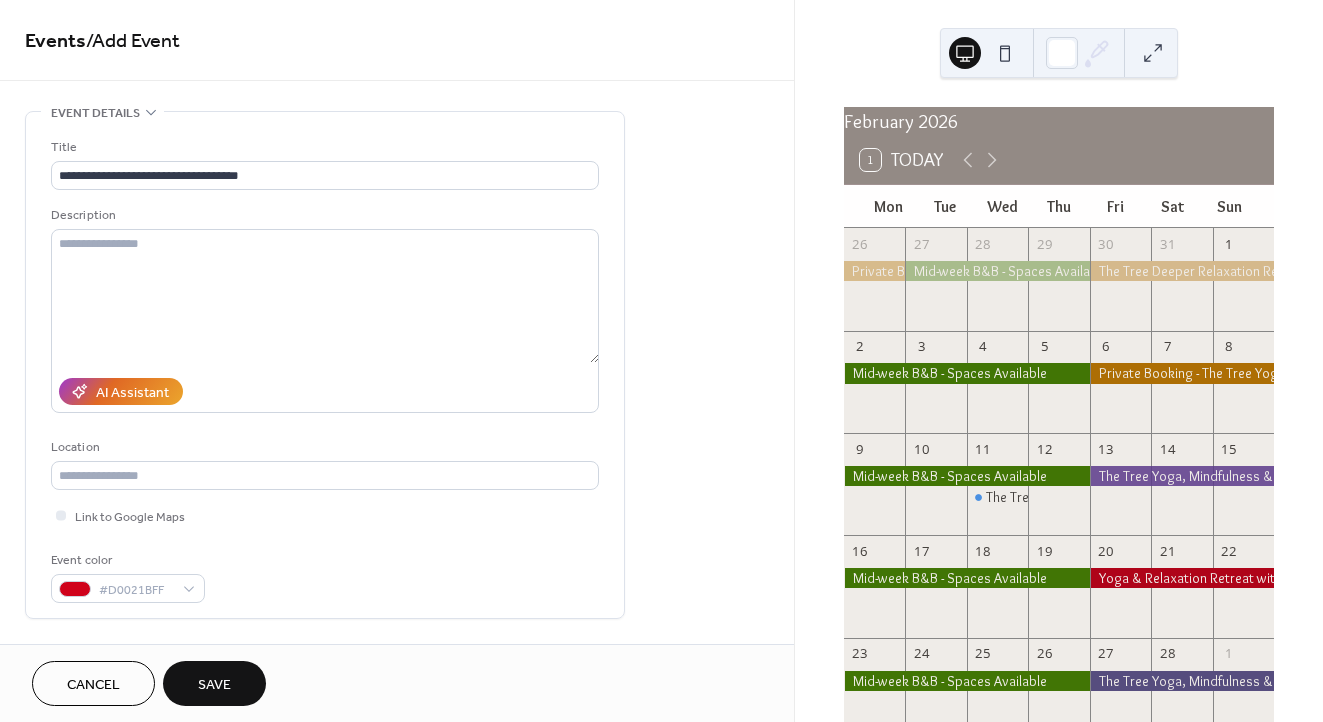 click on "Link to Google Maps" at bounding box center [325, 515] 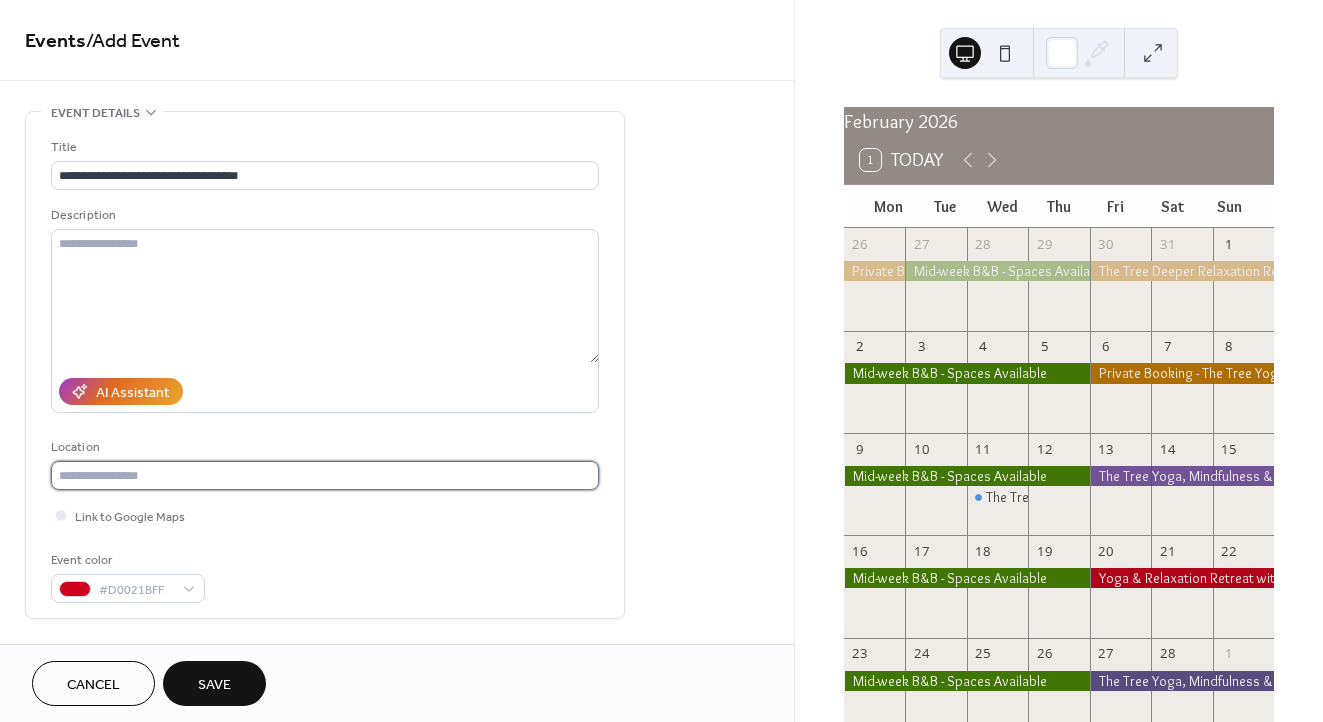 click at bounding box center [325, 475] 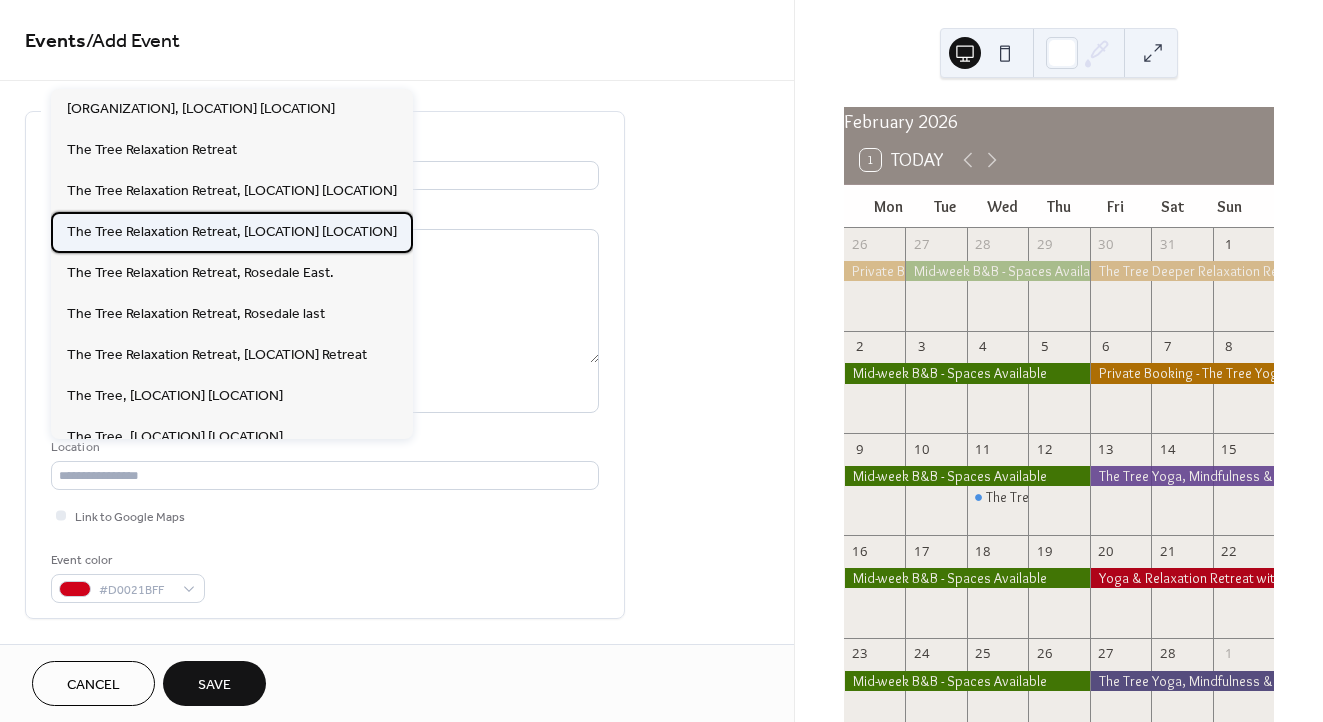click on "The Tree Relaxation Retreat, Rosedale East" at bounding box center (232, 232) 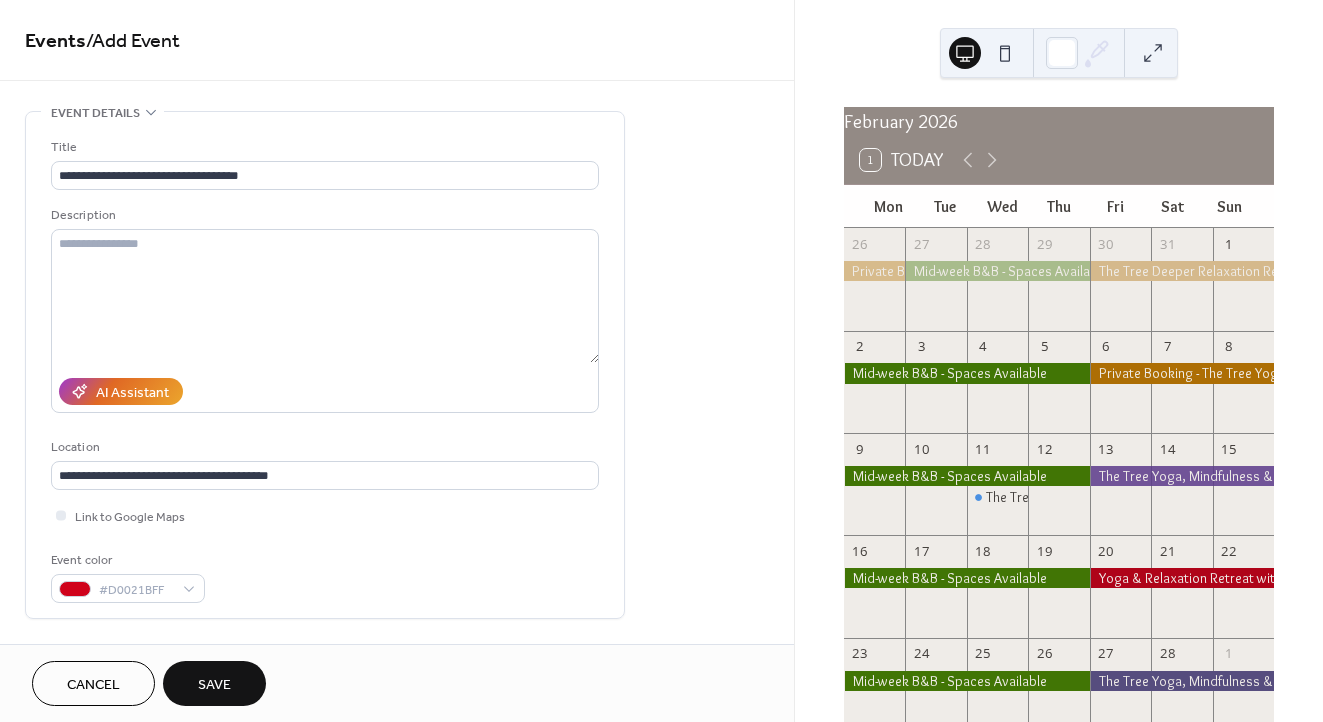 click on "Save" at bounding box center [214, 685] 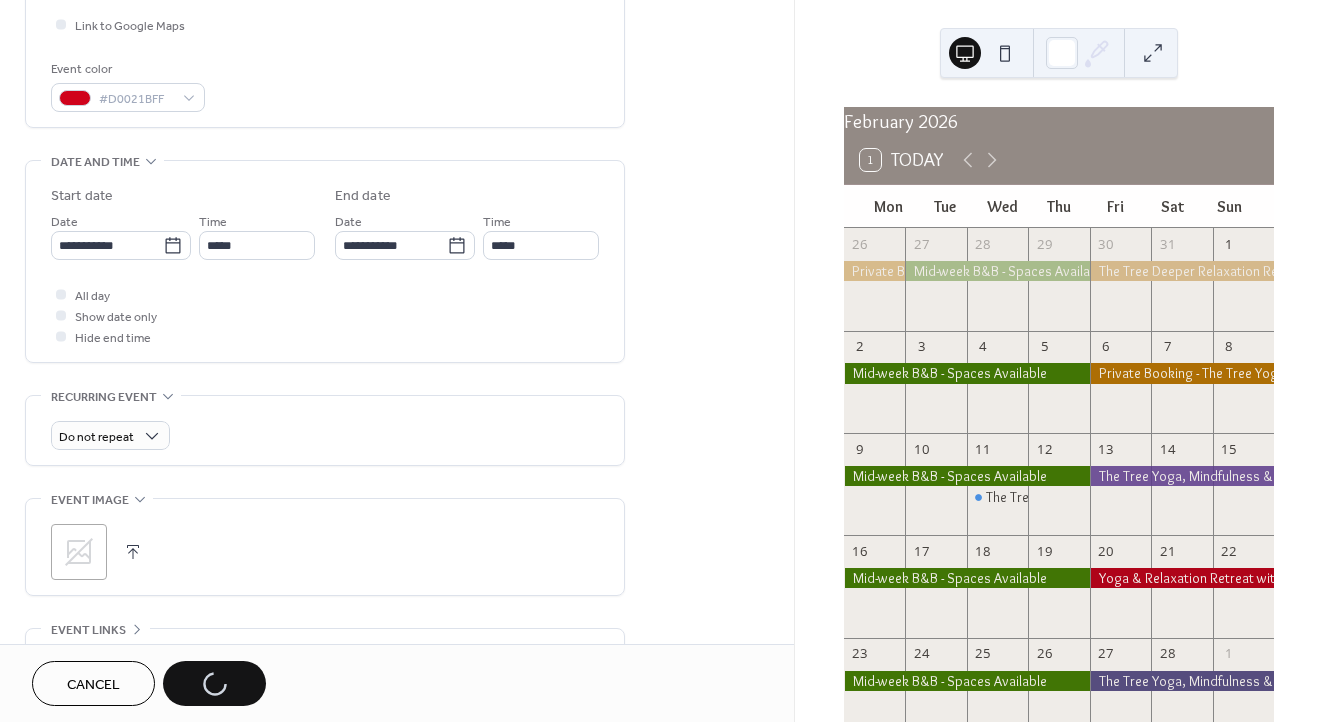 scroll, scrollTop: 483, scrollLeft: 0, axis: vertical 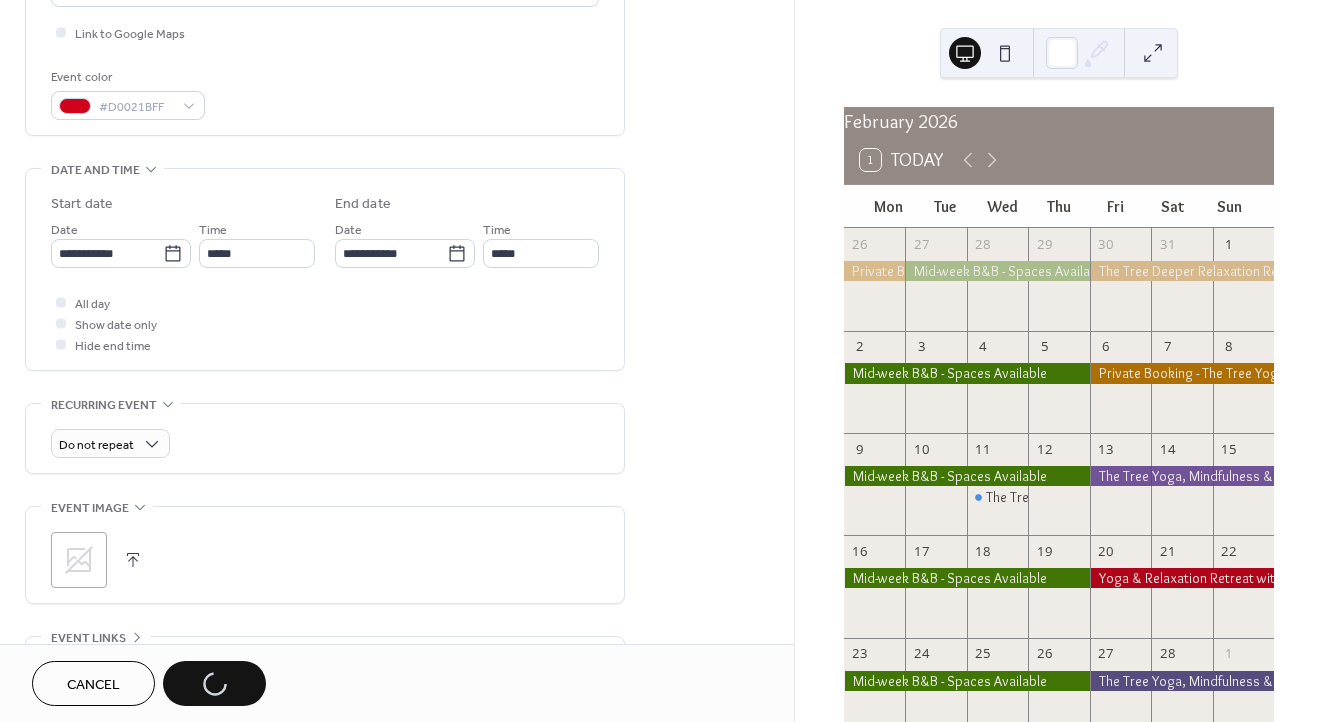 click on "Cancel" at bounding box center [93, 685] 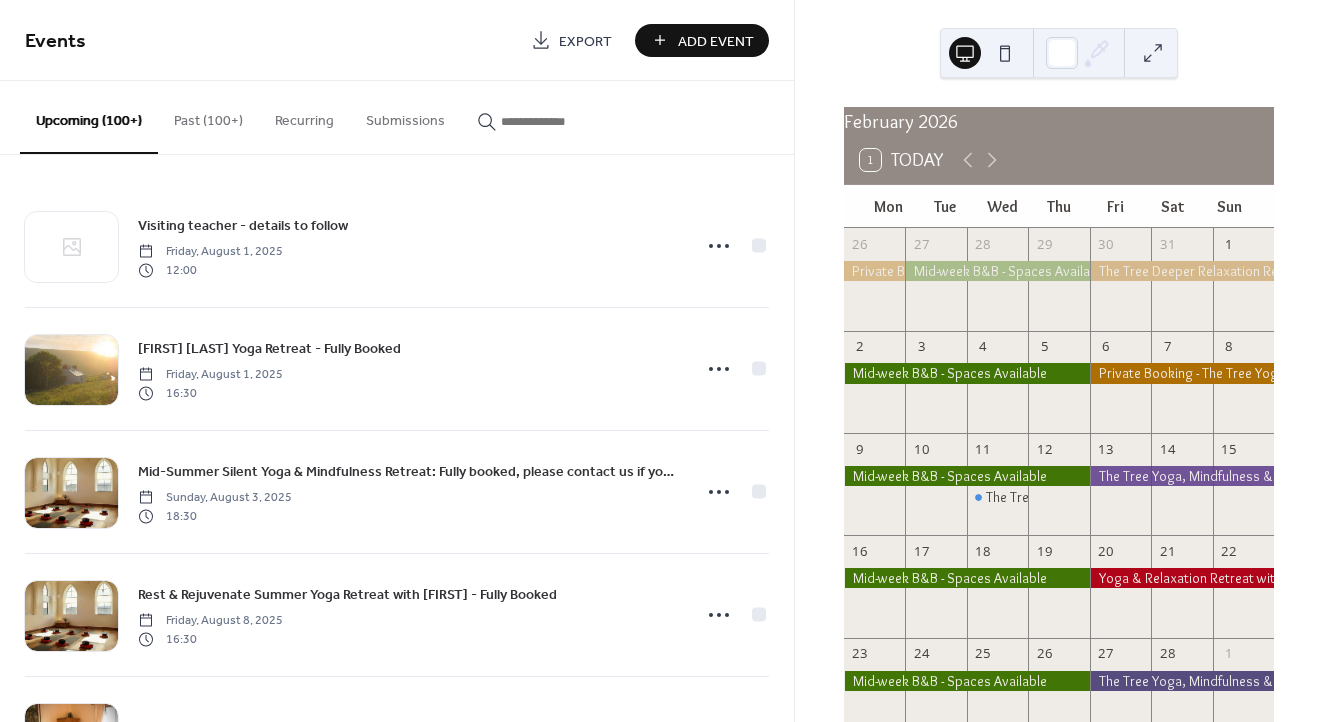 click on "Add Event" at bounding box center [716, 41] 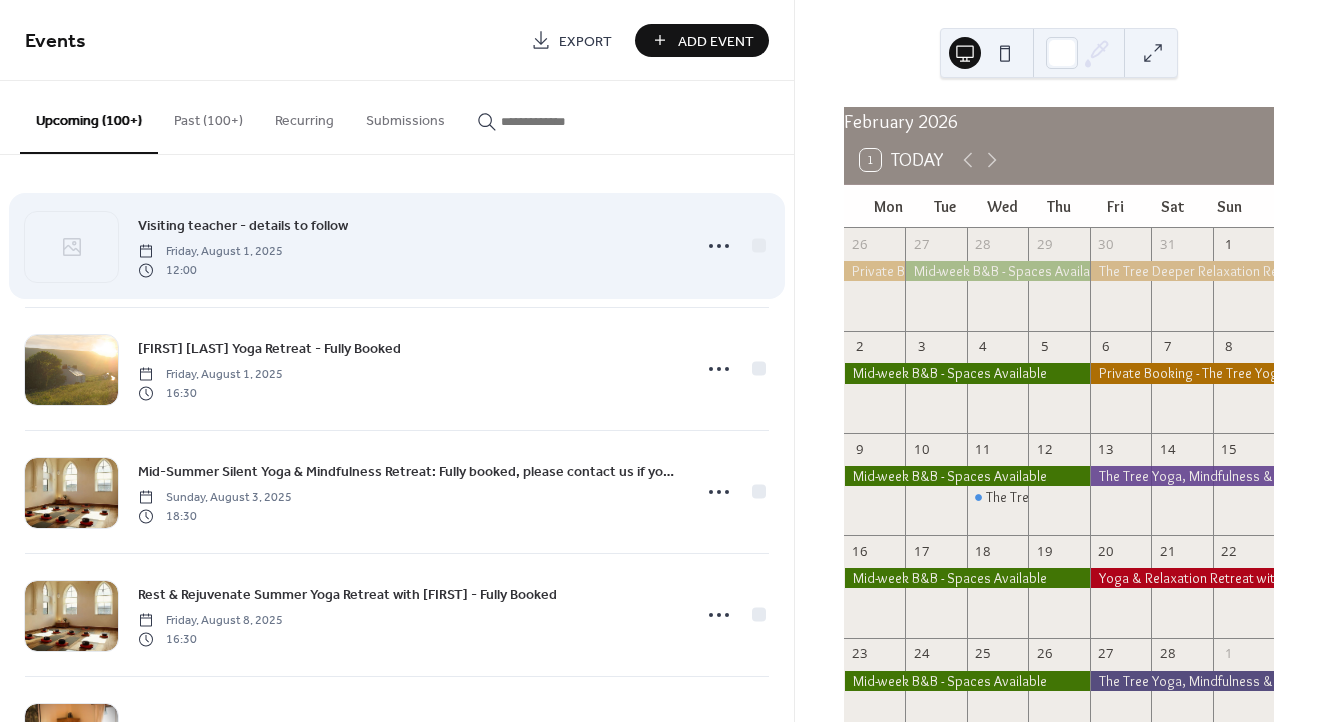 click on "Visiting teacher - details to follow Friday, August 1, 2025 12:00" at bounding box center [408, 246] 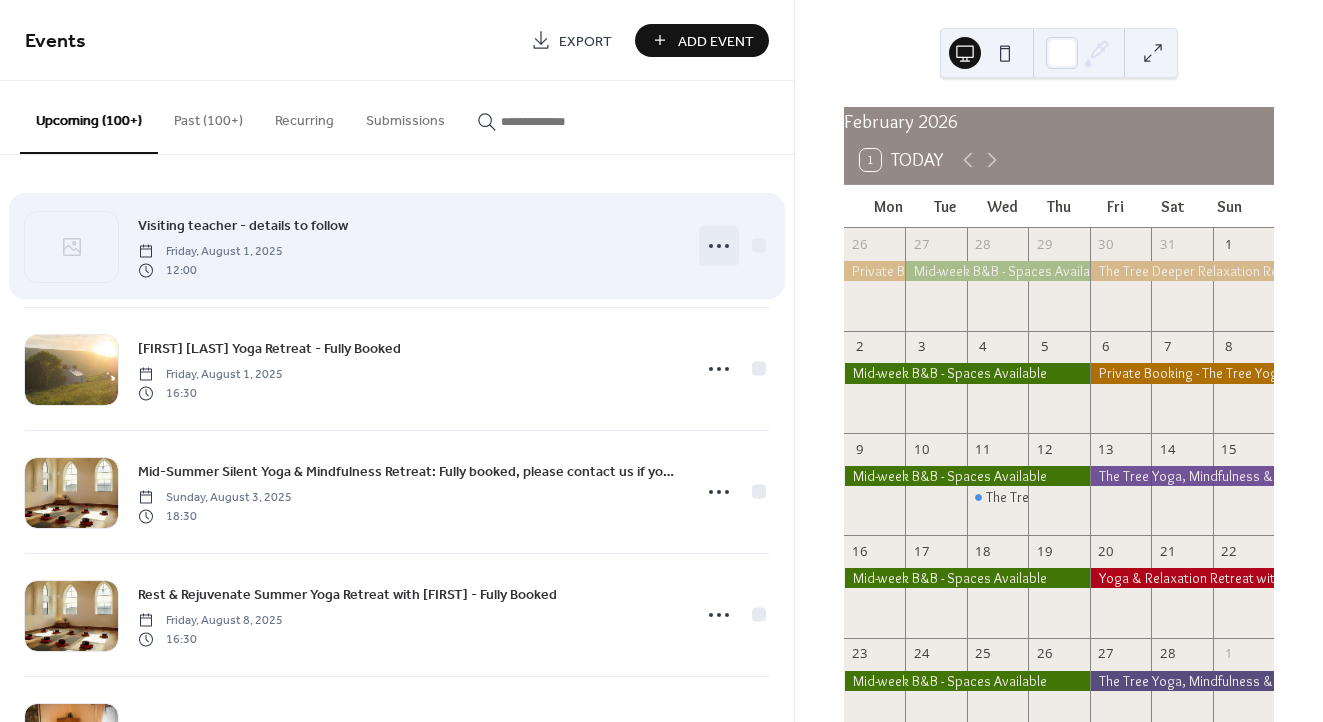 click 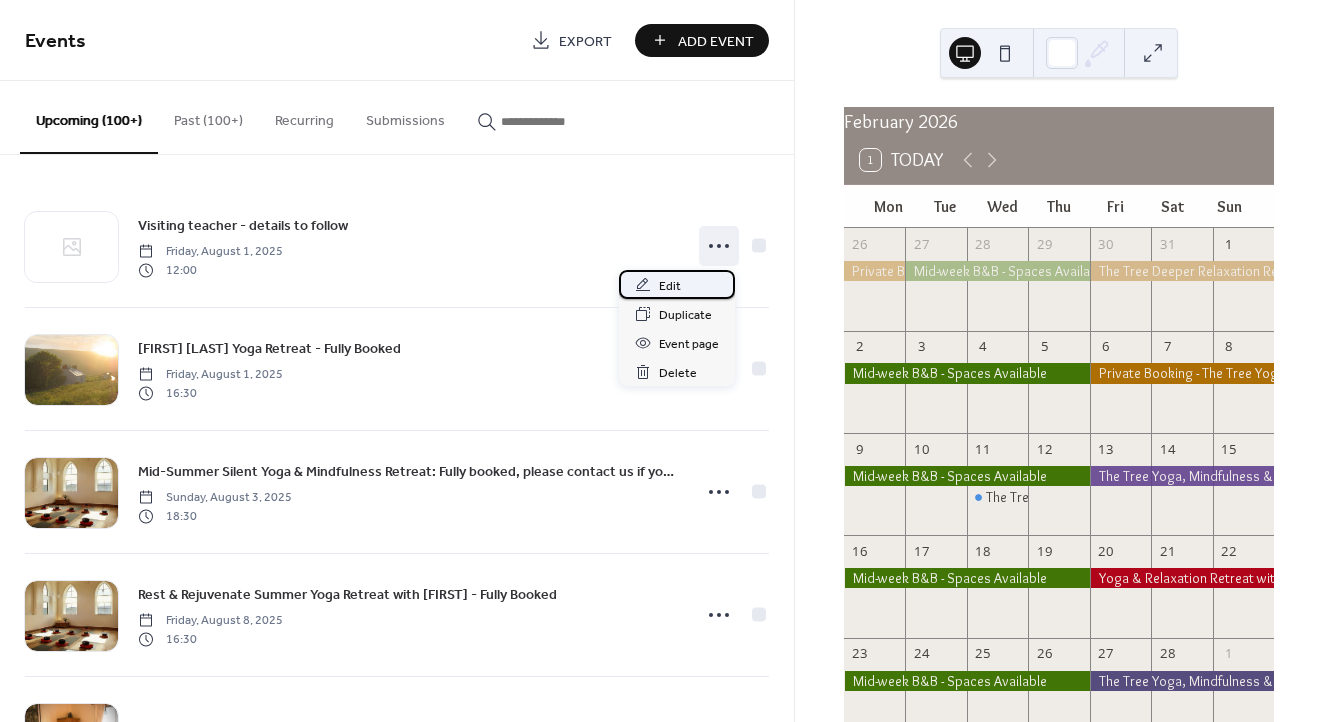 click on "Edit" at bounding box center [670, 286] 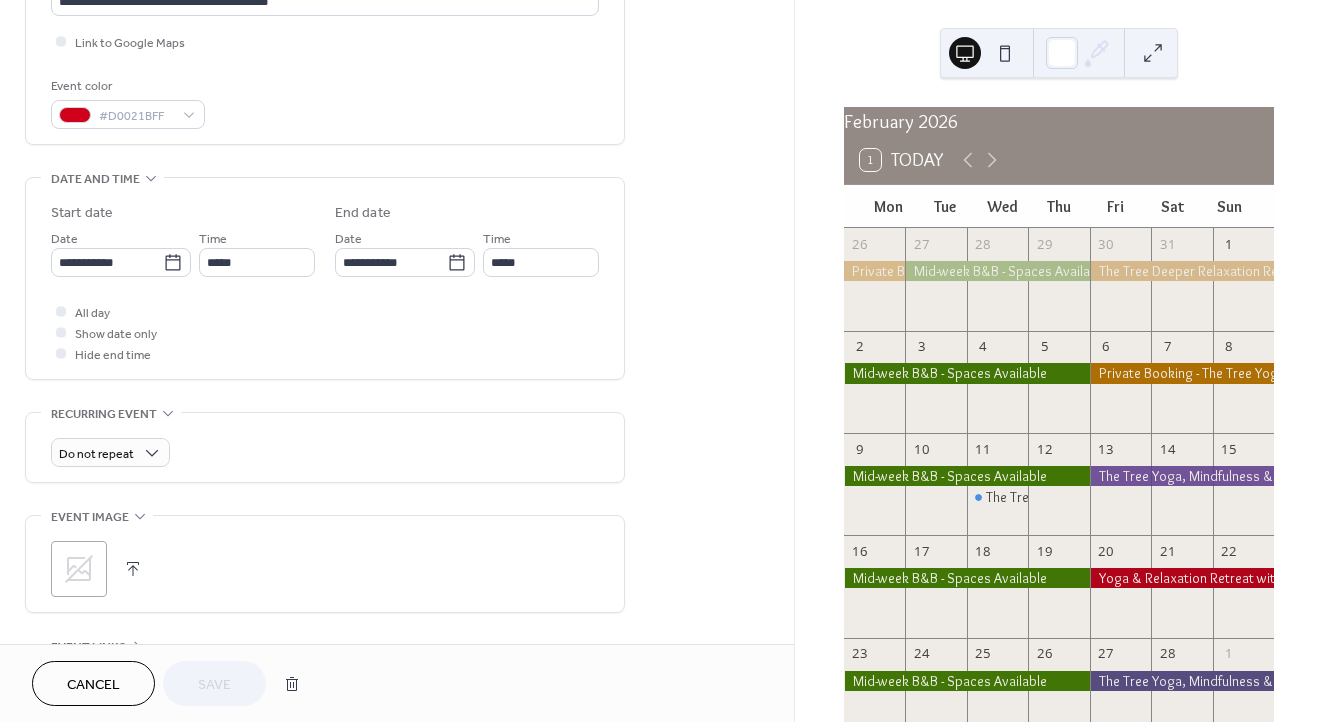 scroll, scrollTop: 480, scrollLeft: 0, axis: vertical 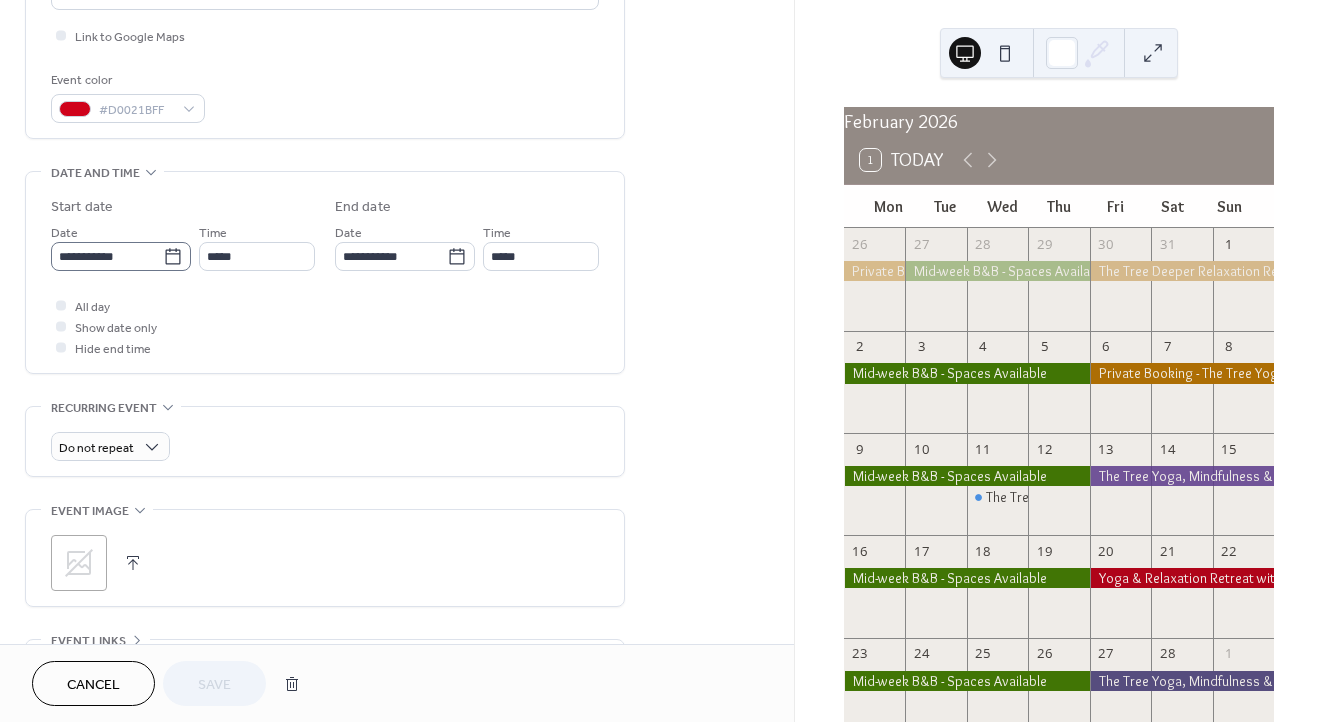 click 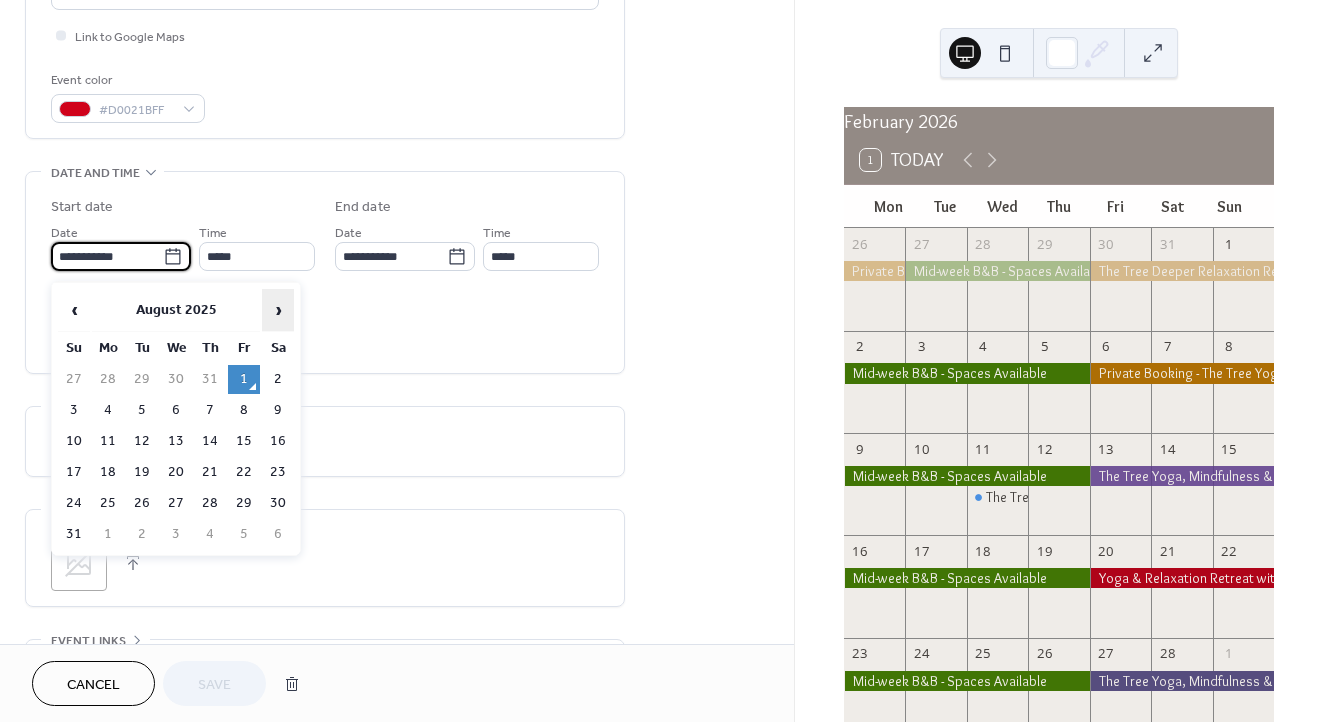 click on "›" at bounding box center (278, 310) 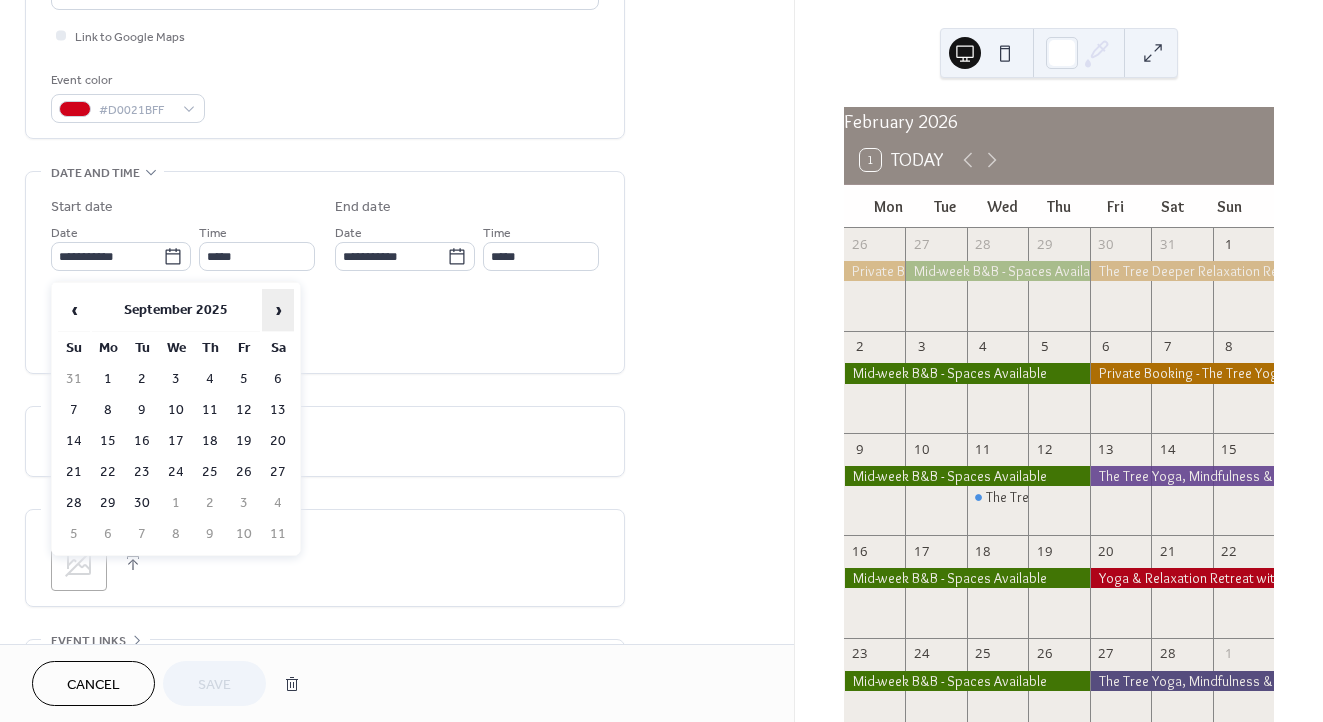 click on "›" at bounding box center (278, 310) 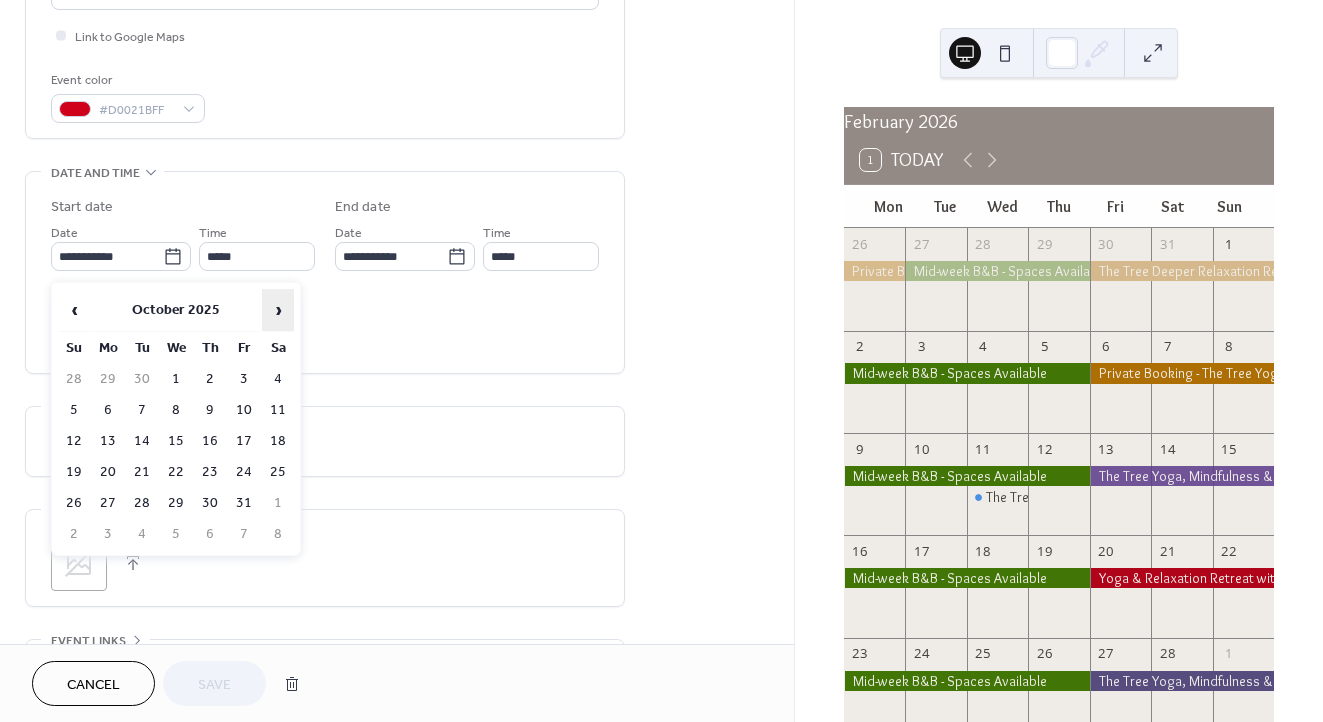 click on "›" at bounding box center [278, 310] 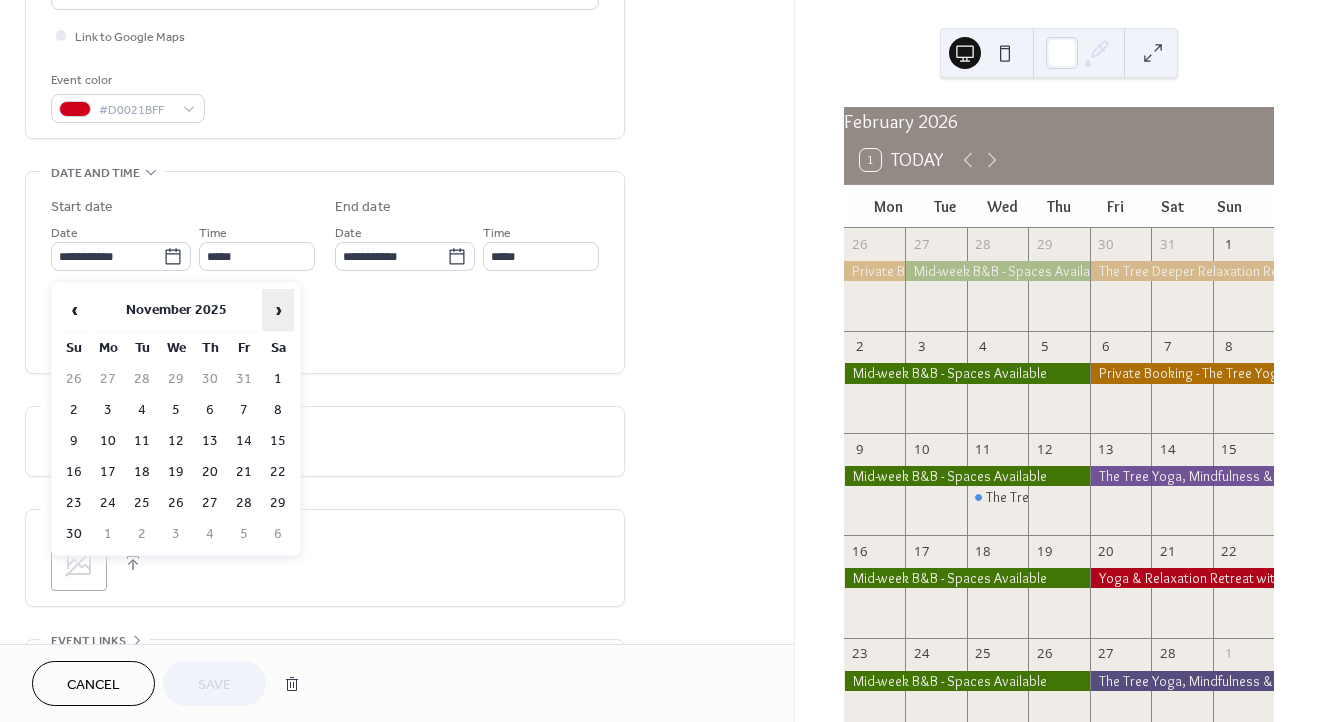 click on "›" at bounding box center (278, 310) 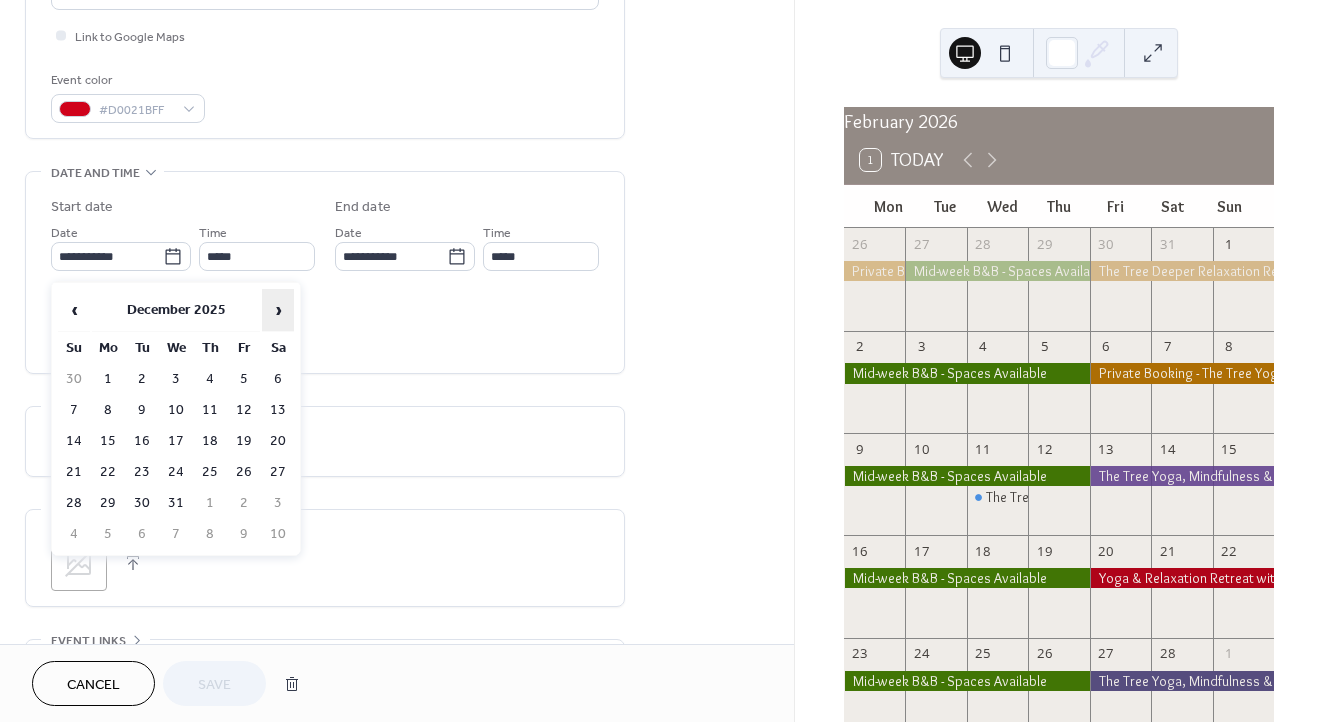 click on "›" at bounding box center (278, 310) 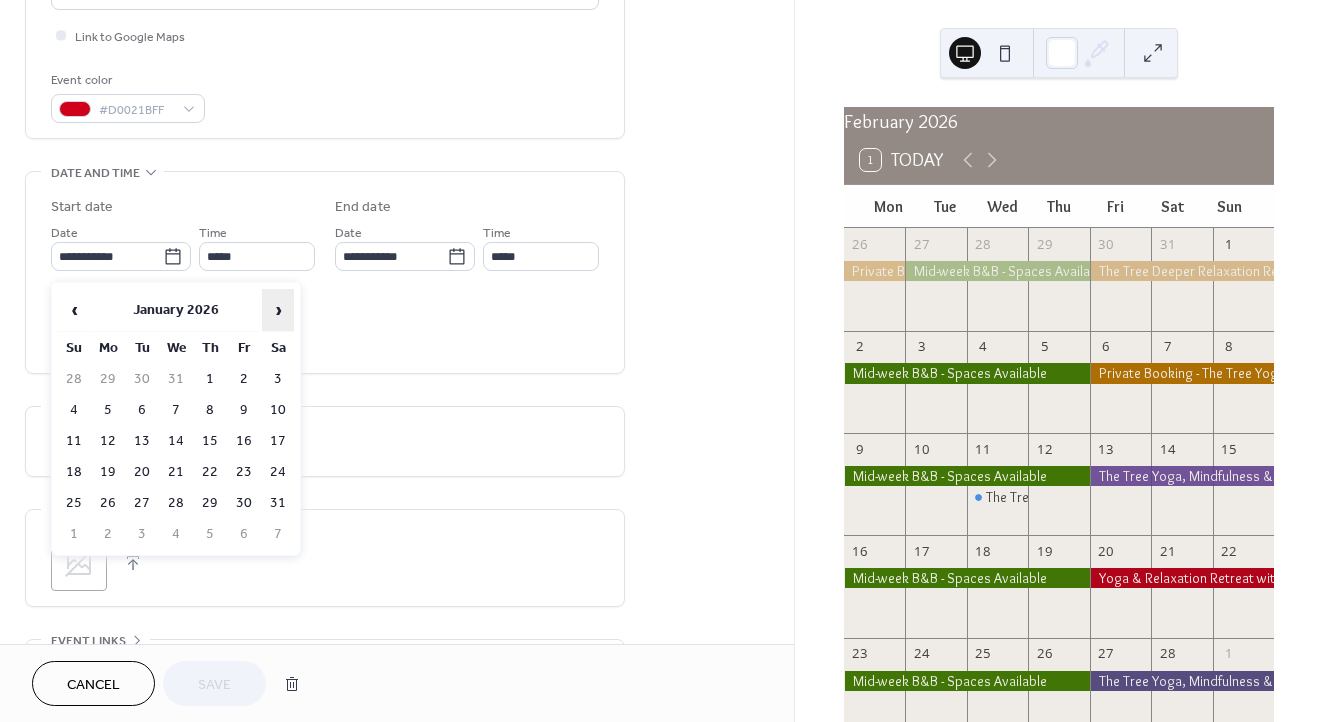 click on "›" at bounding box center (278, 310) 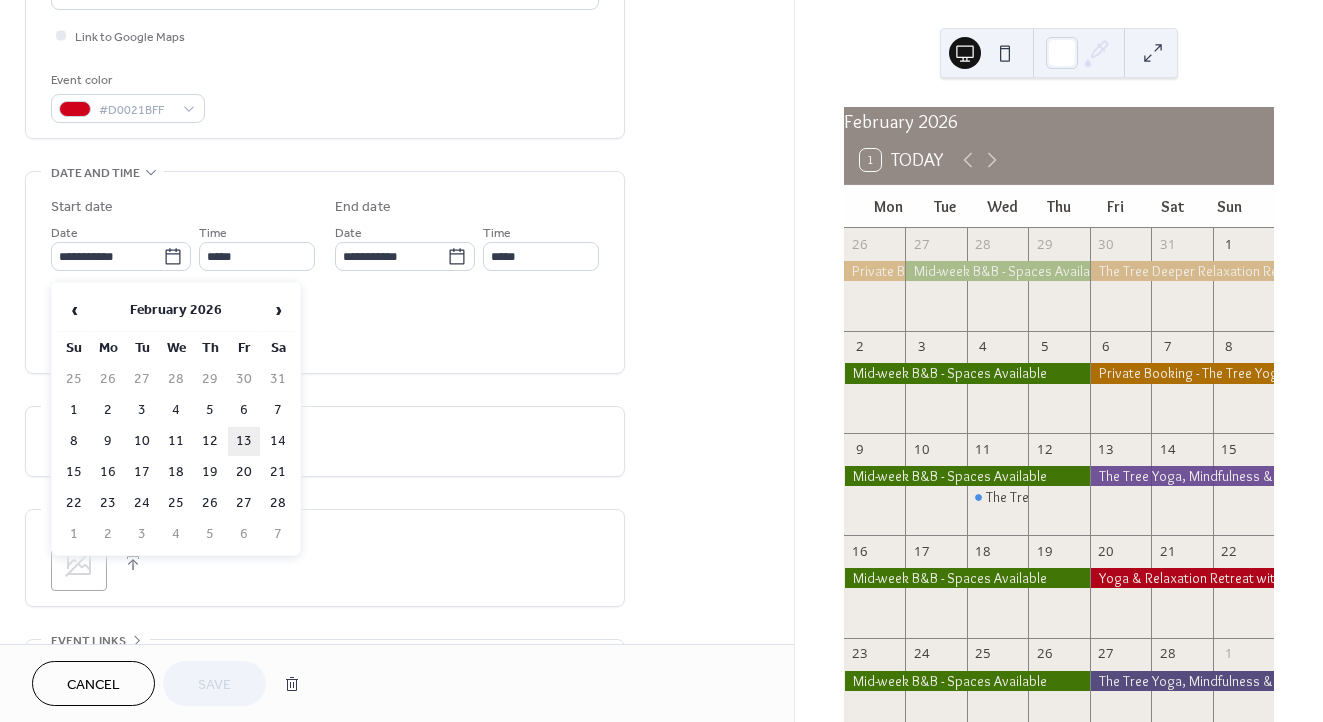 click on "13" at bounding box center (244, 441) 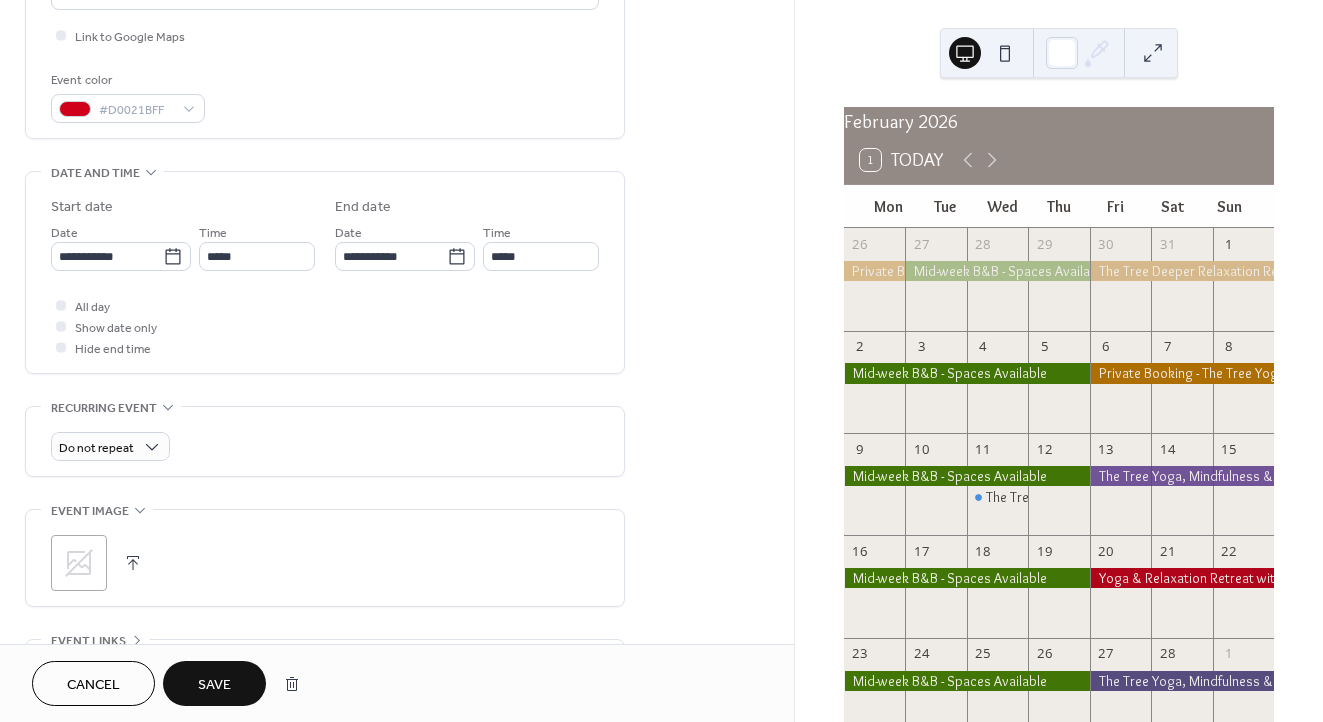 type on "**********" 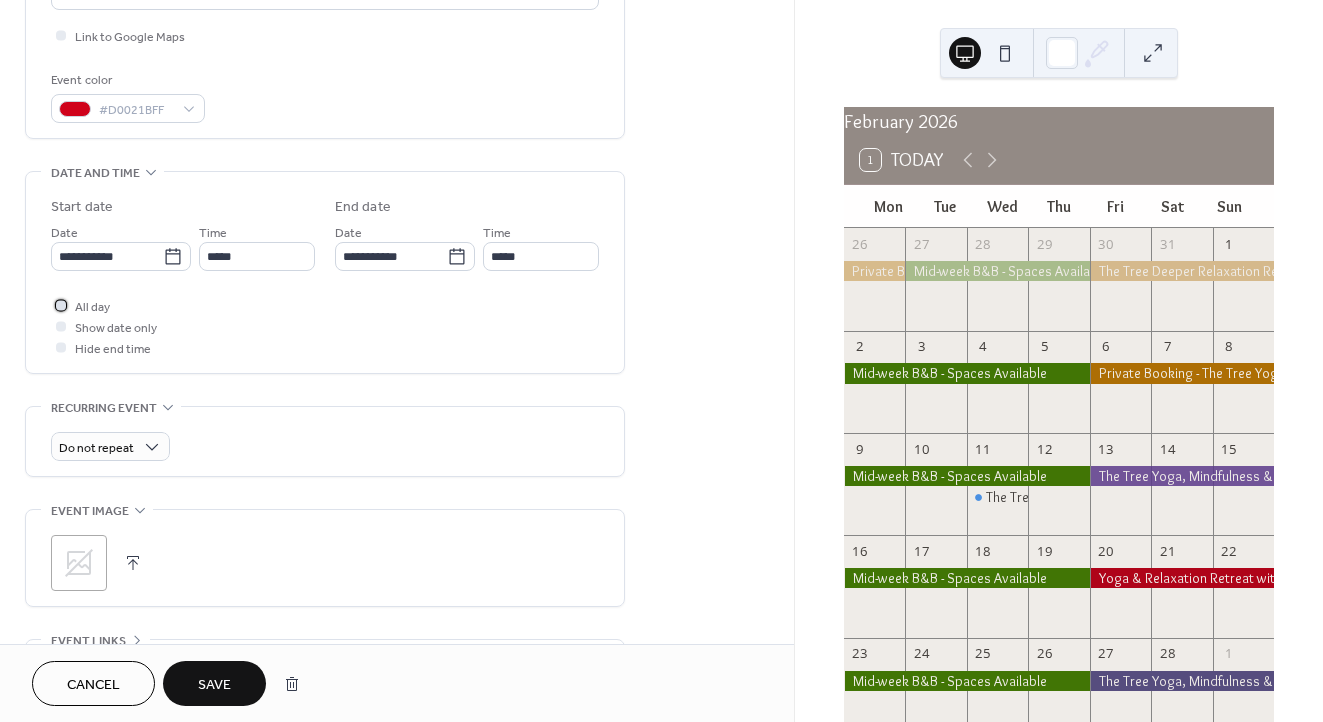 click at bounding box center [61, 305] 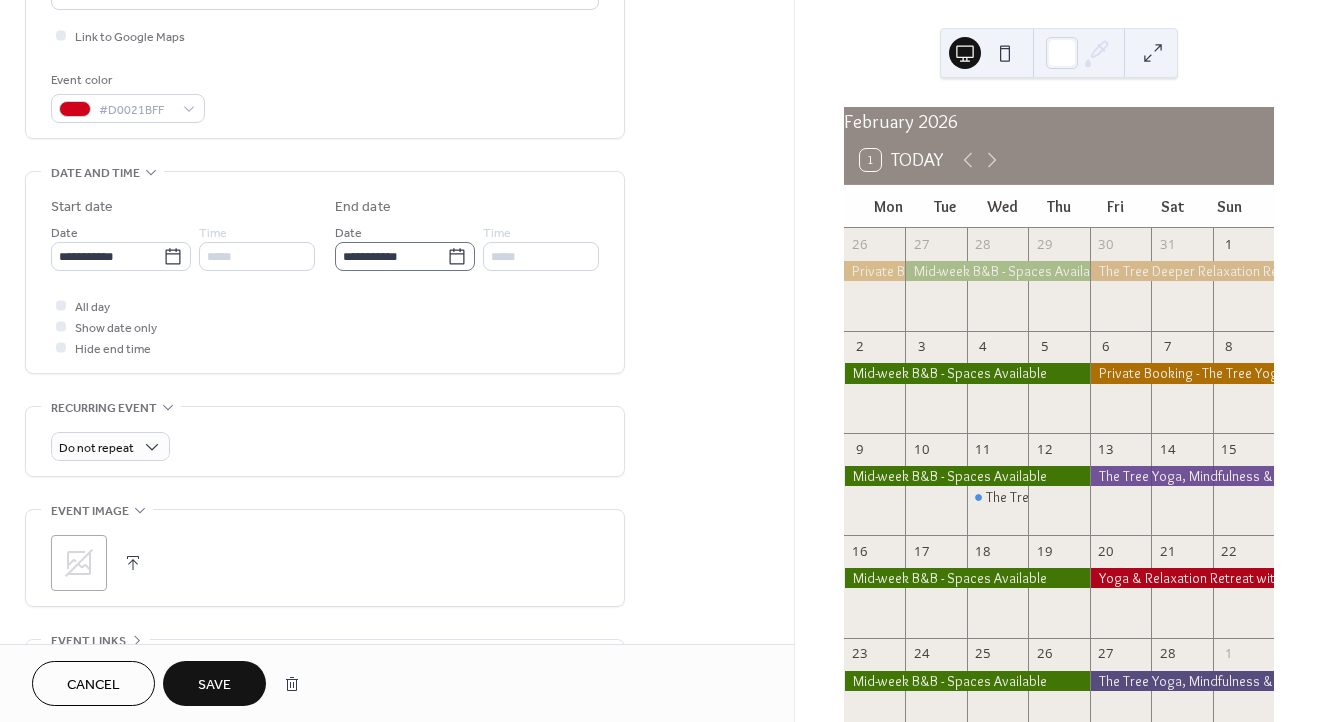 click 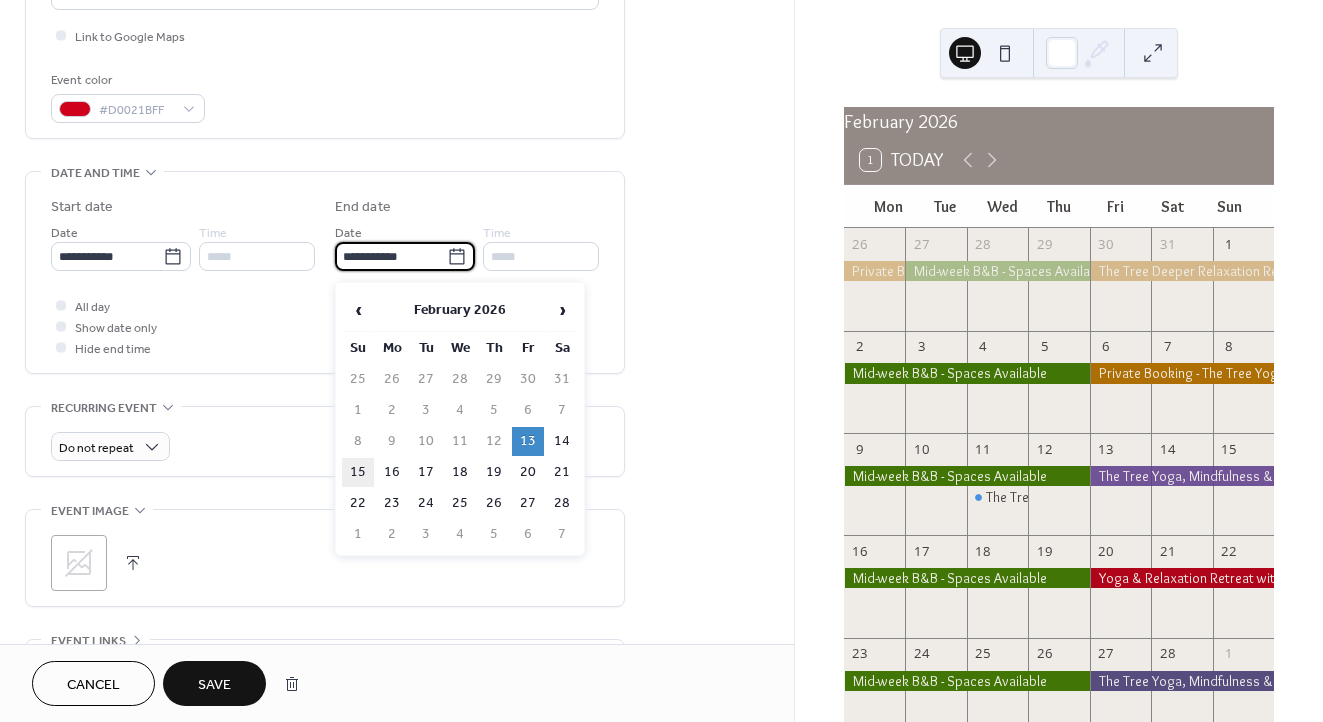 click on "15" at bounding box center [358, 472] 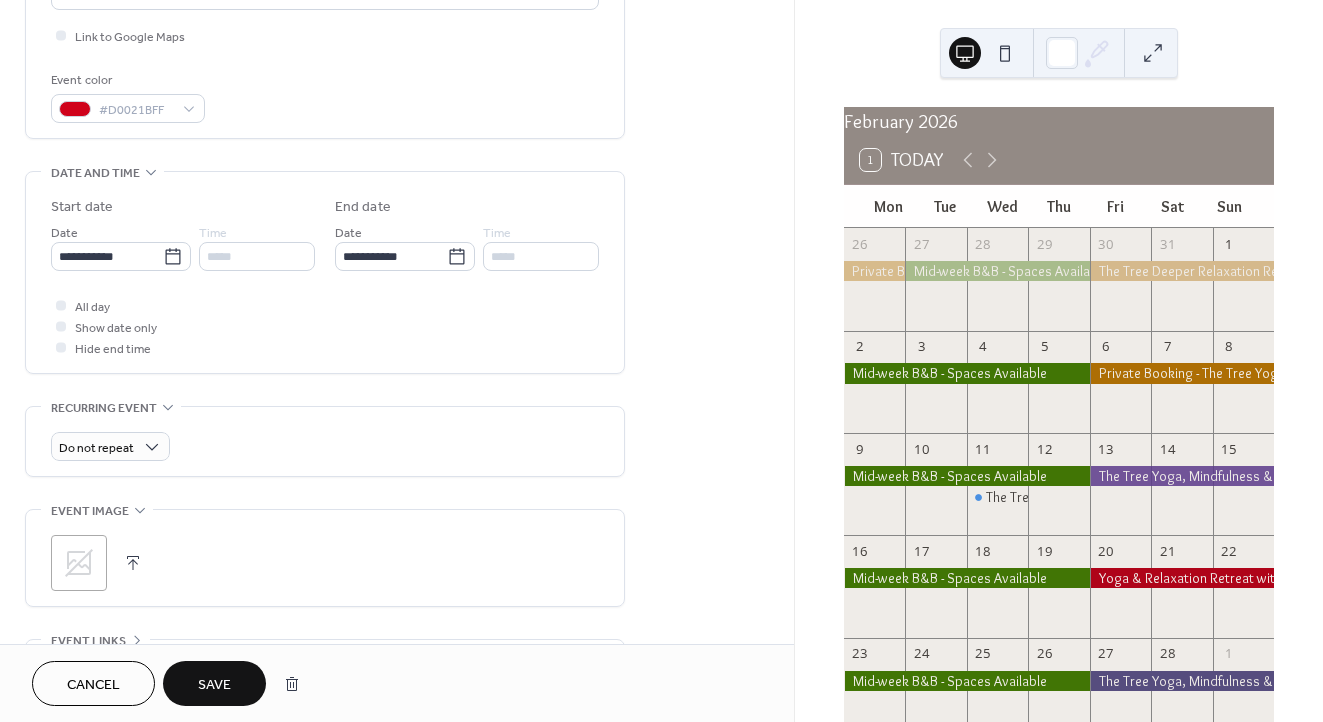 click on "Save" at bounding box center [214, 685] 